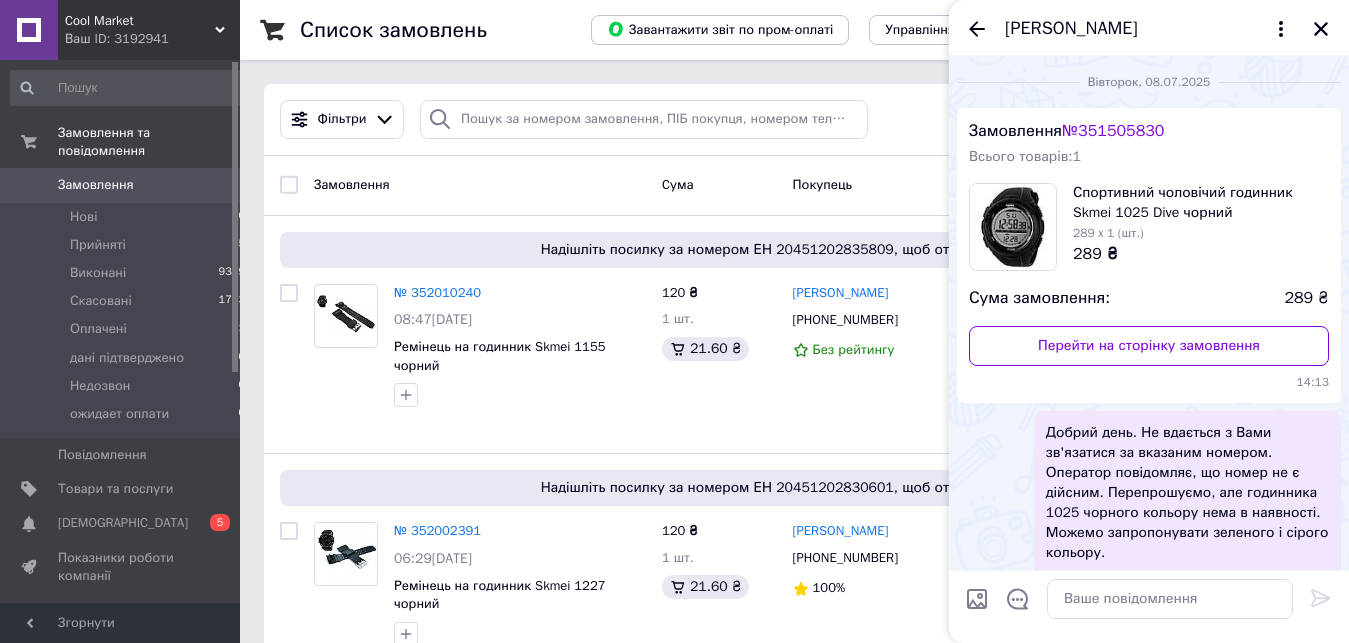 scroll, scrollTop: 0, scrollLeft: 0, axis: both 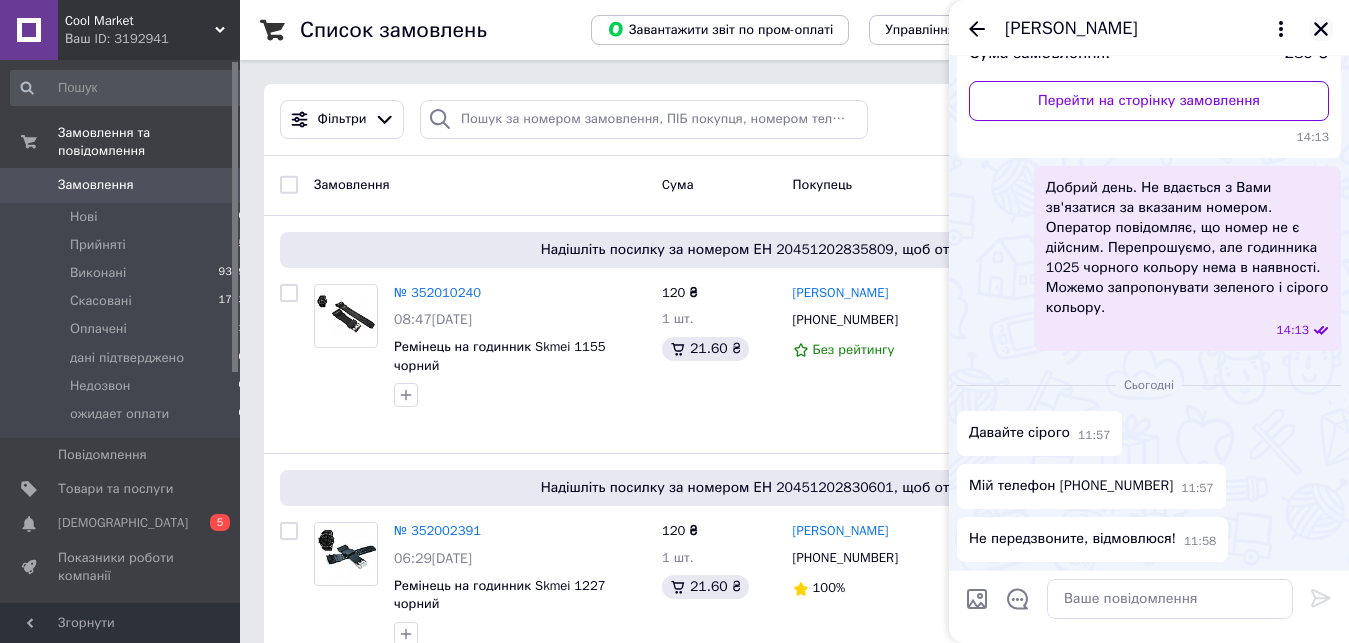 click 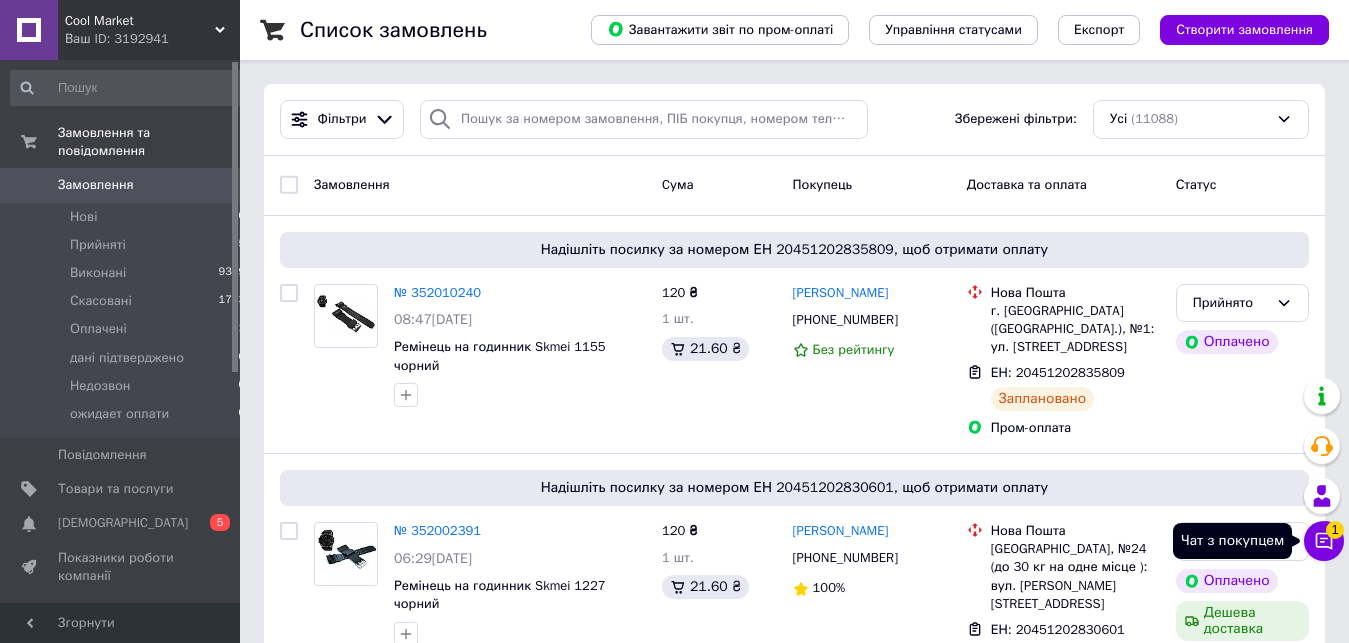 click 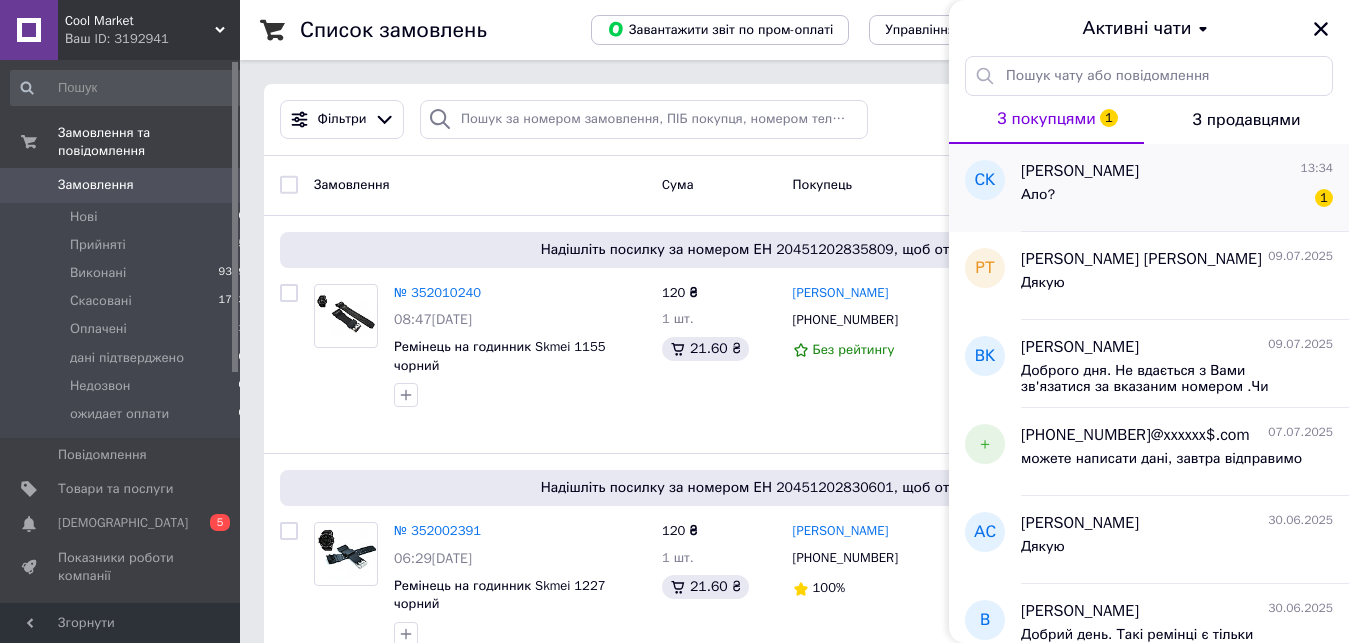 click on "Ало? 1" at bounding box center [1177, 199] 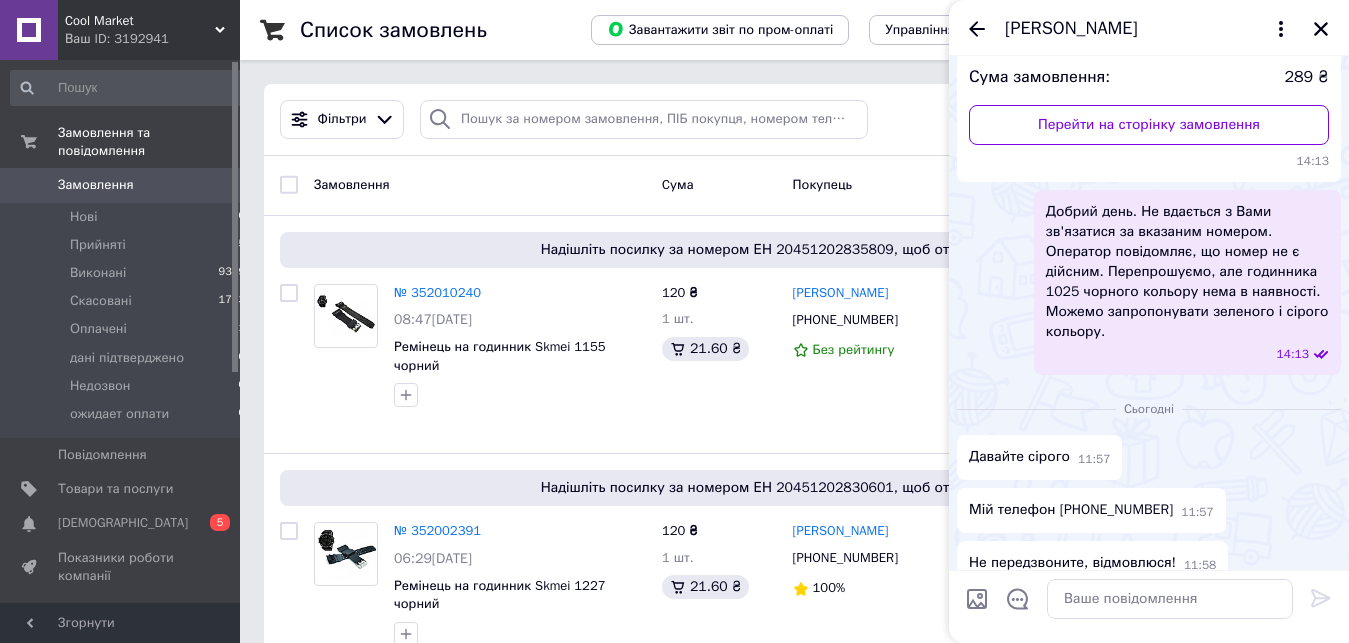scroll, scrollTop: 335, scrollLeft: 0, axis: vertical 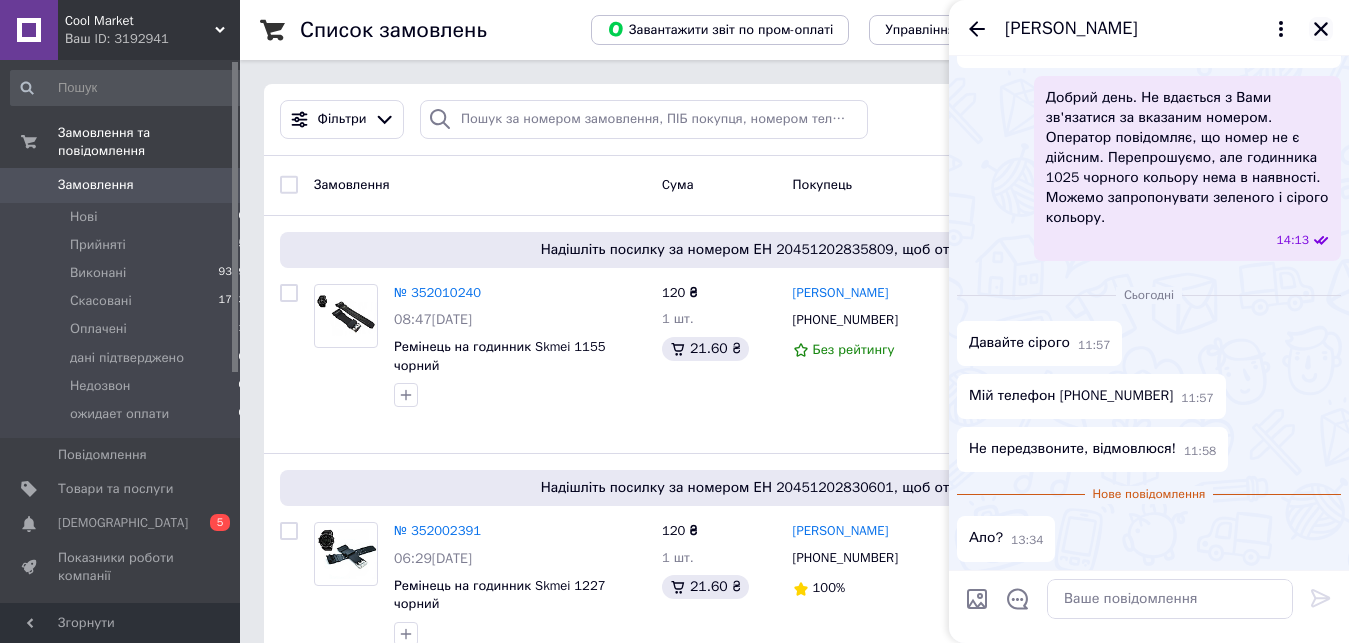 click 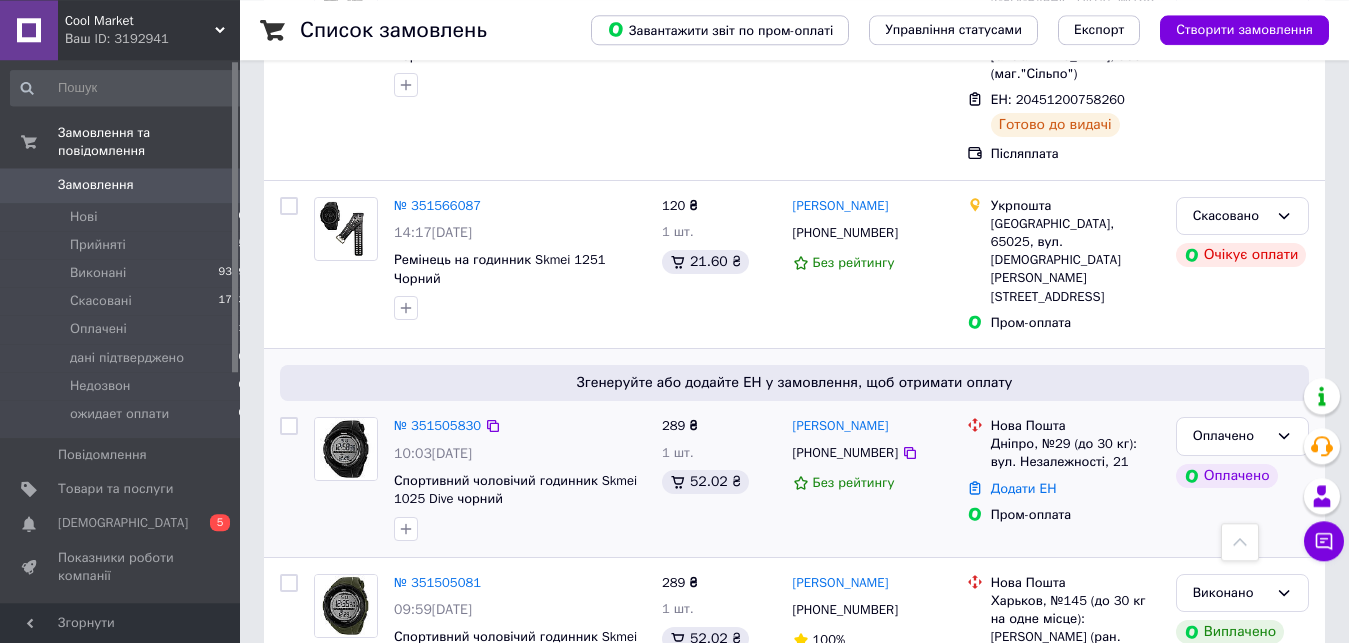 scroll, scrollTop: 3162, scrollLeft: 0, axis: vertical 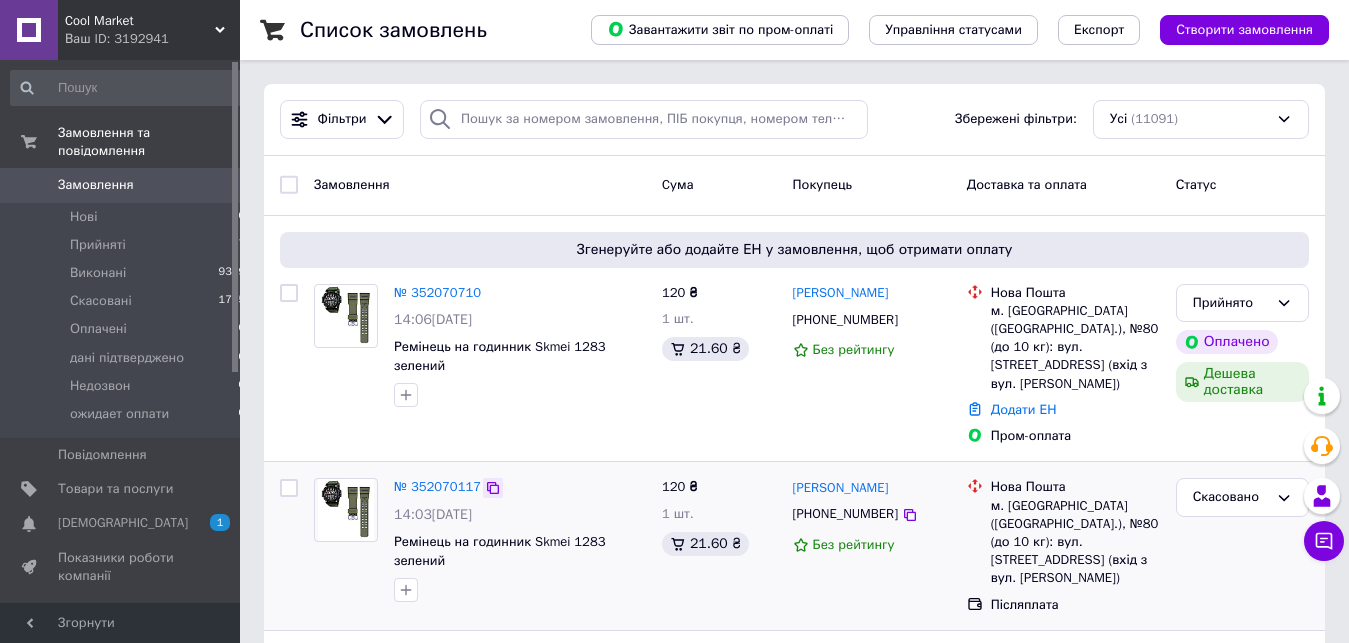 click 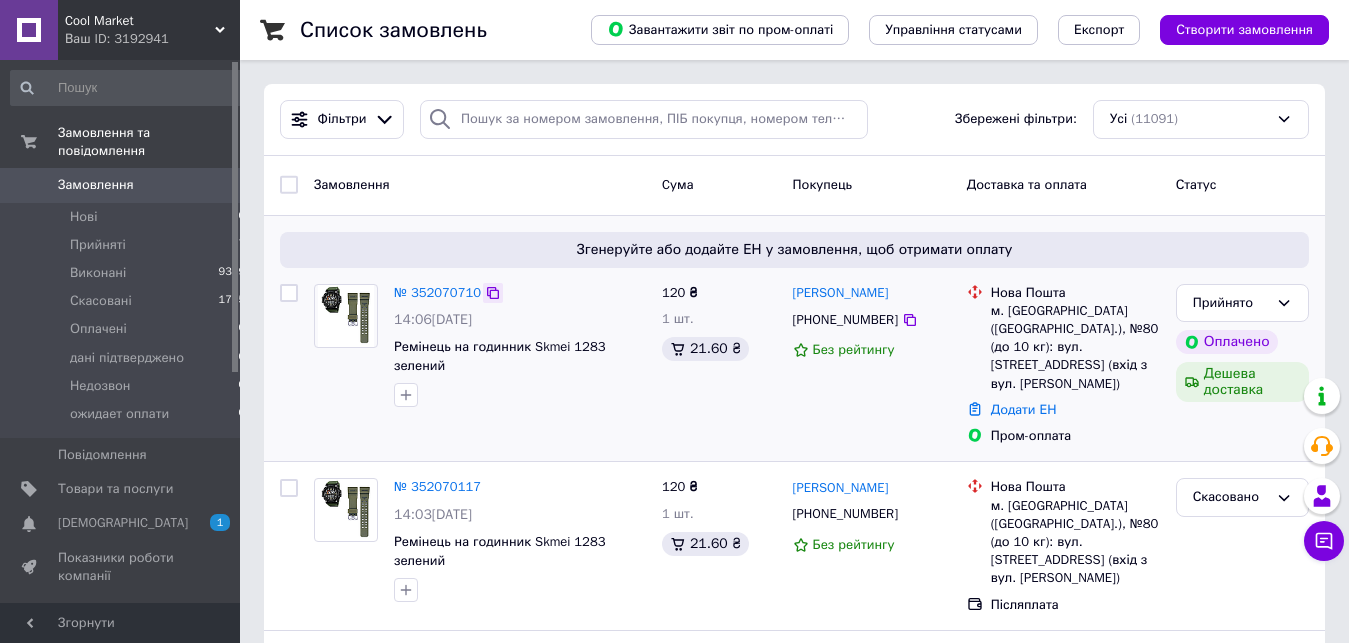 click 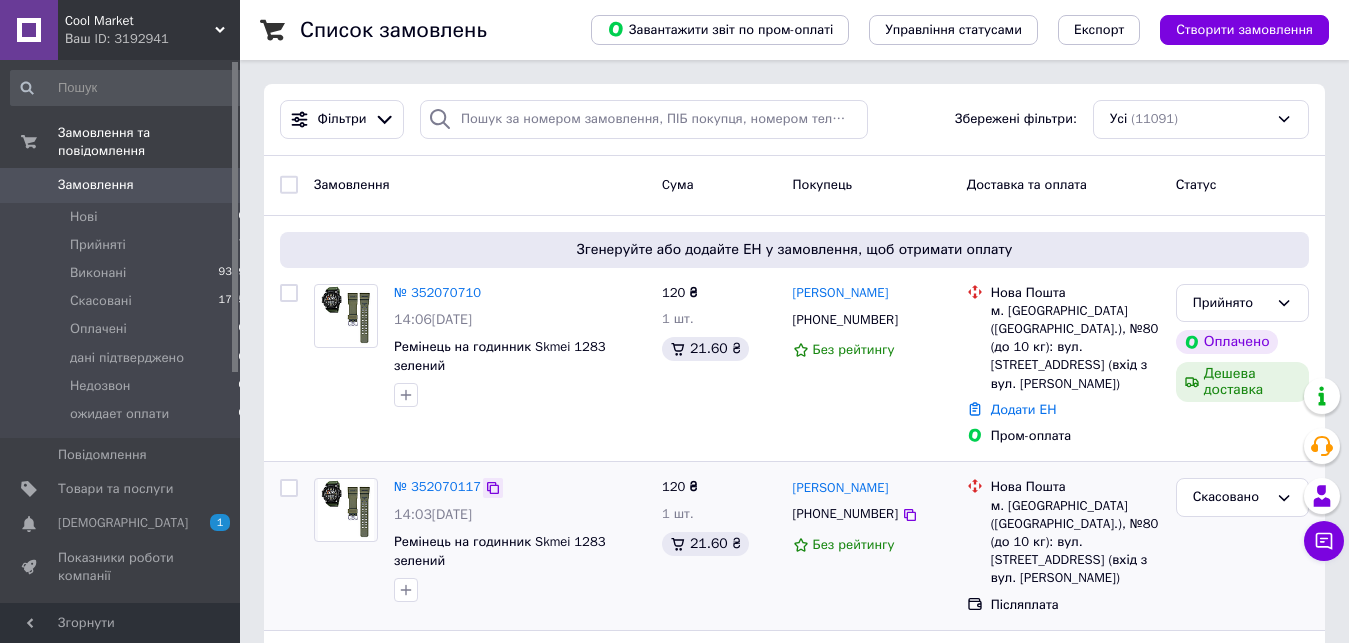 click 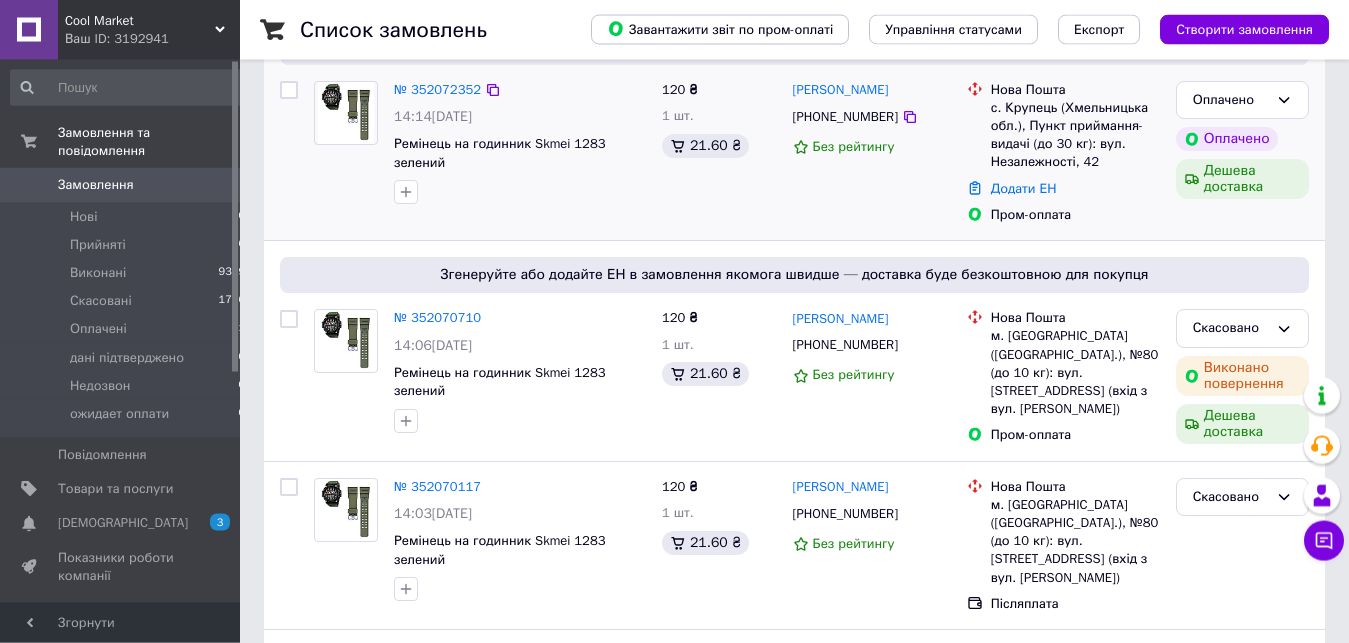 scroll, scrollTop: 204, scrollLeft: 0, axis: vertical 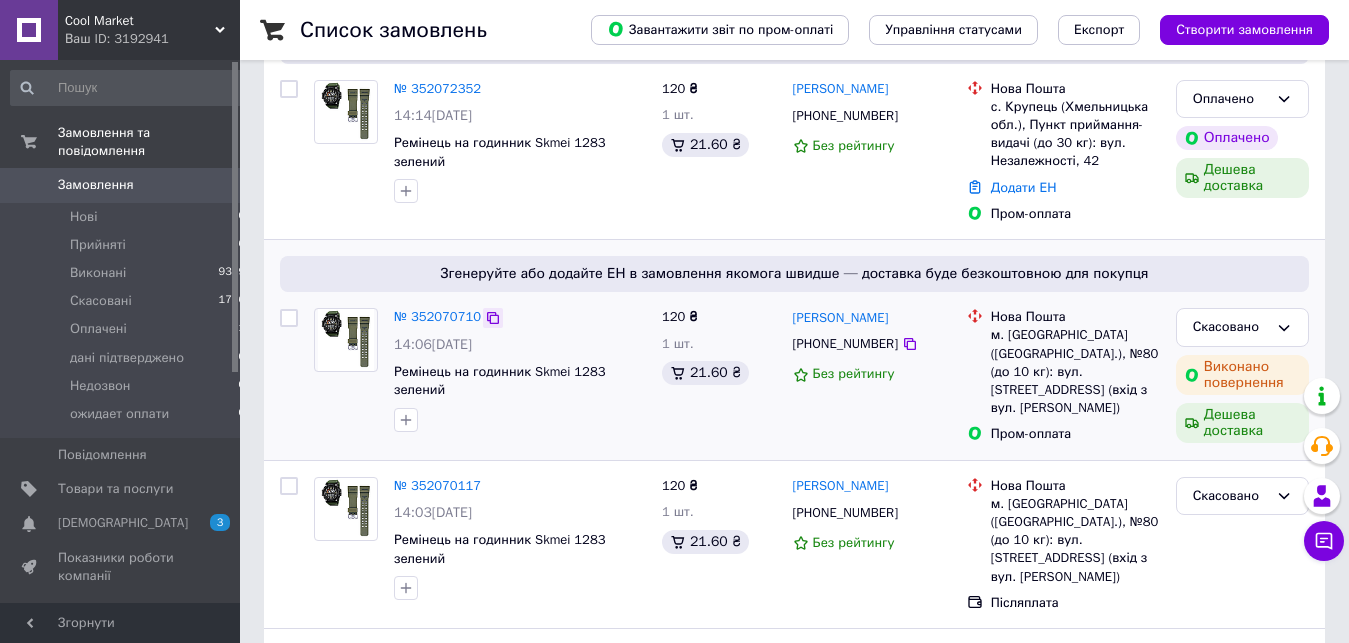 click 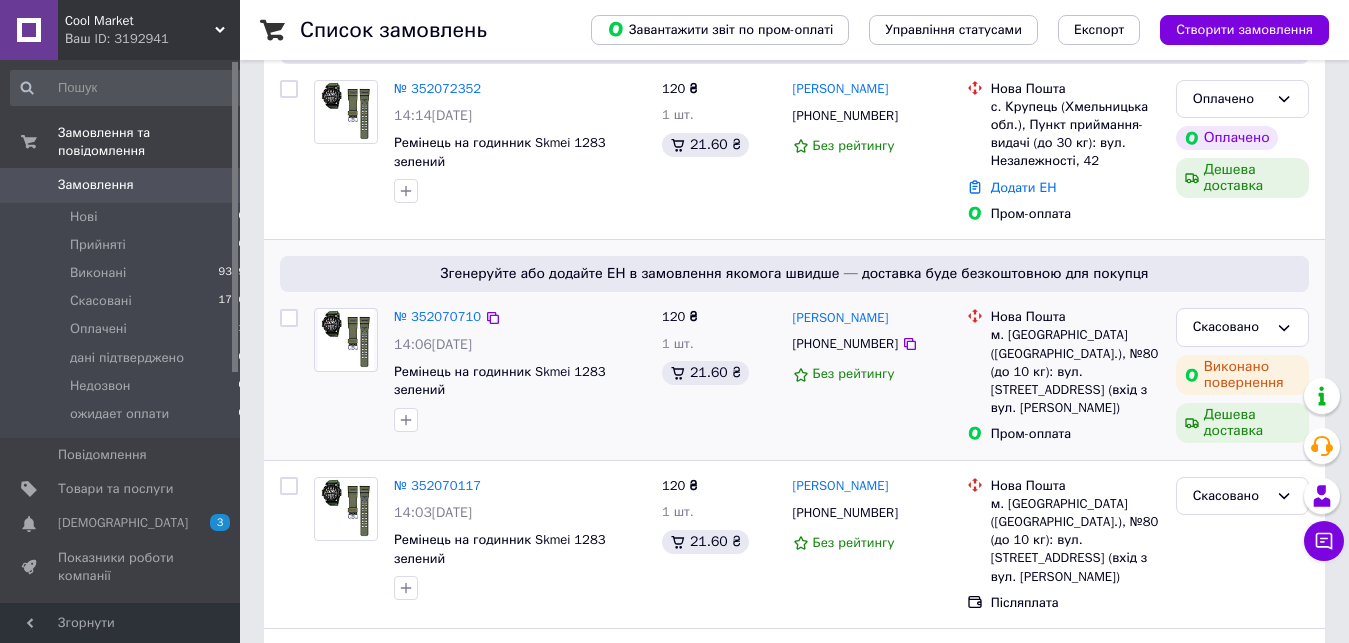 scroll, scrollTop: 102, scrollLeft: 0, axis: vertical 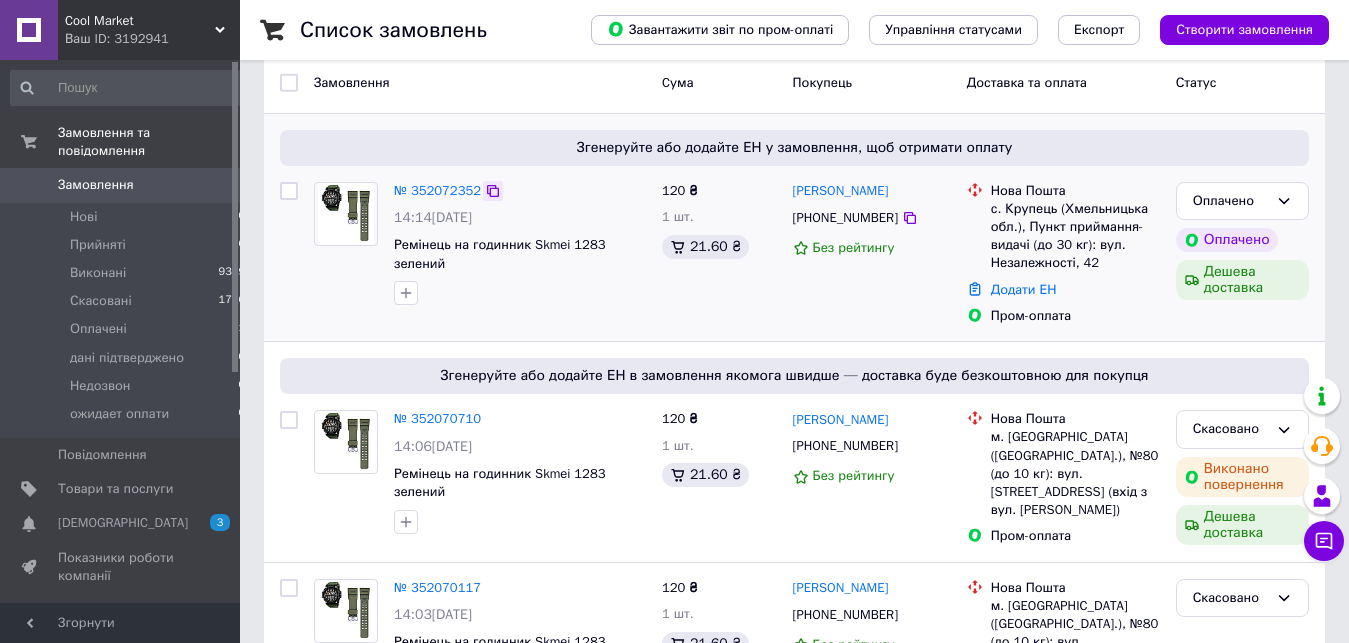 click 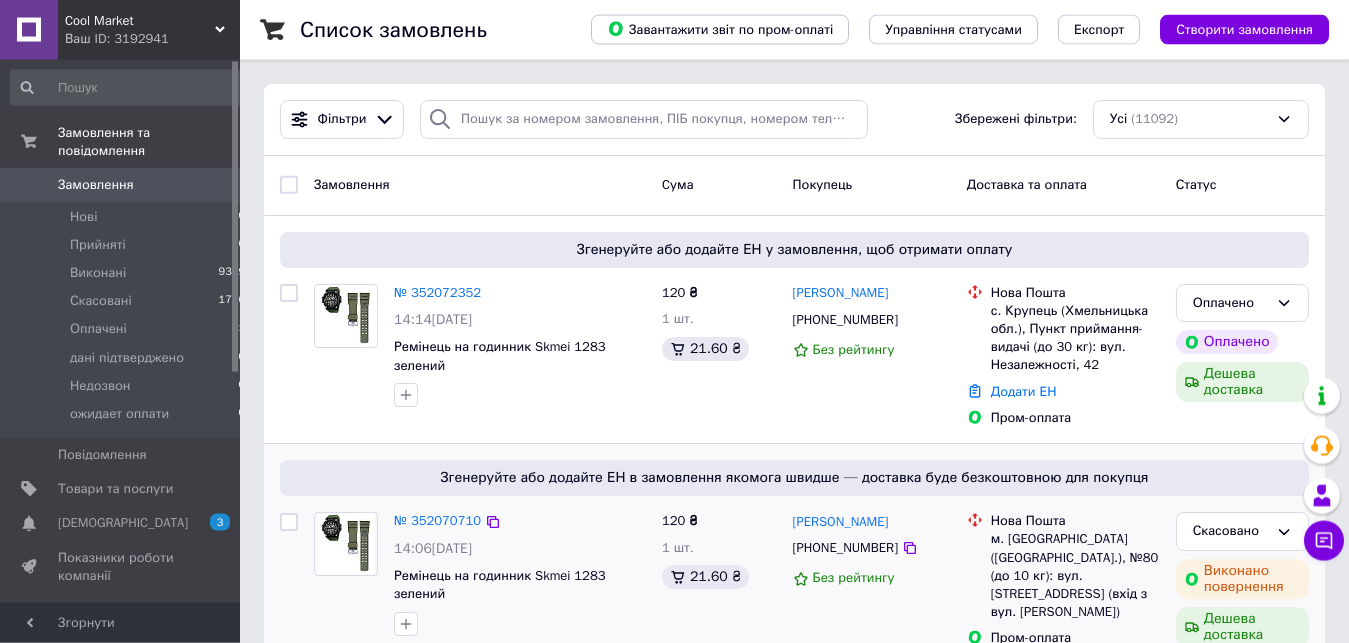 scroll, scrollTop: 102, scrollLeft: 0, axis: vertical 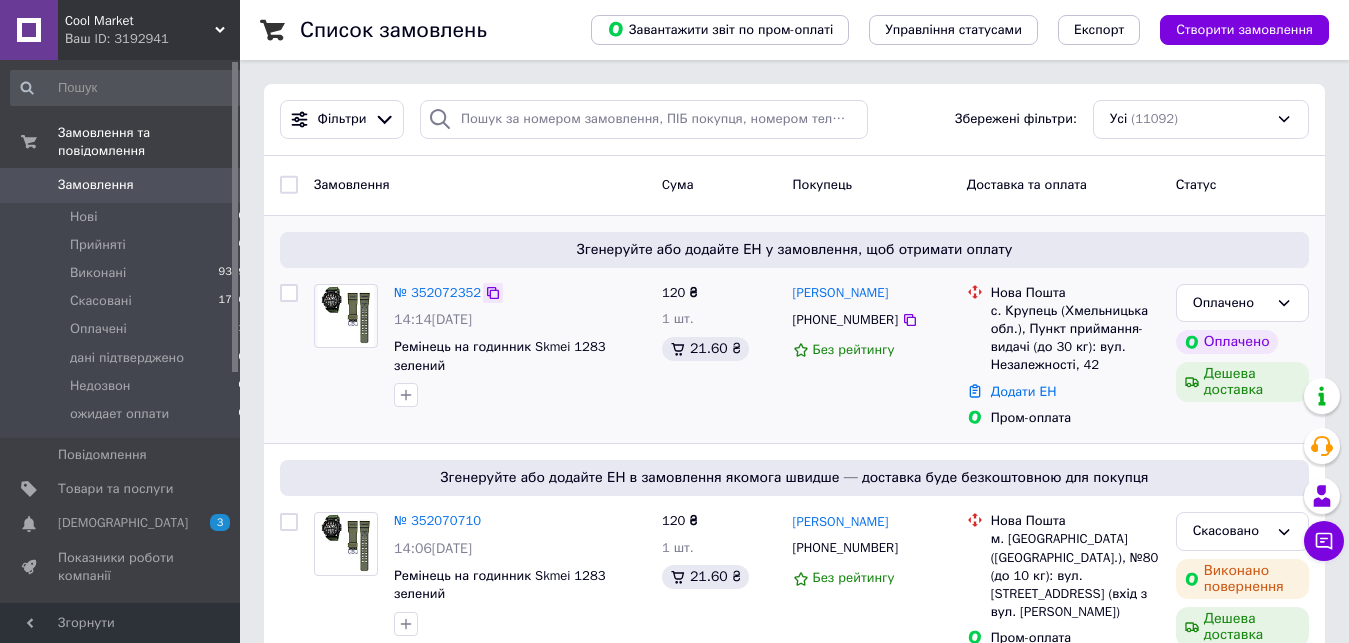 click 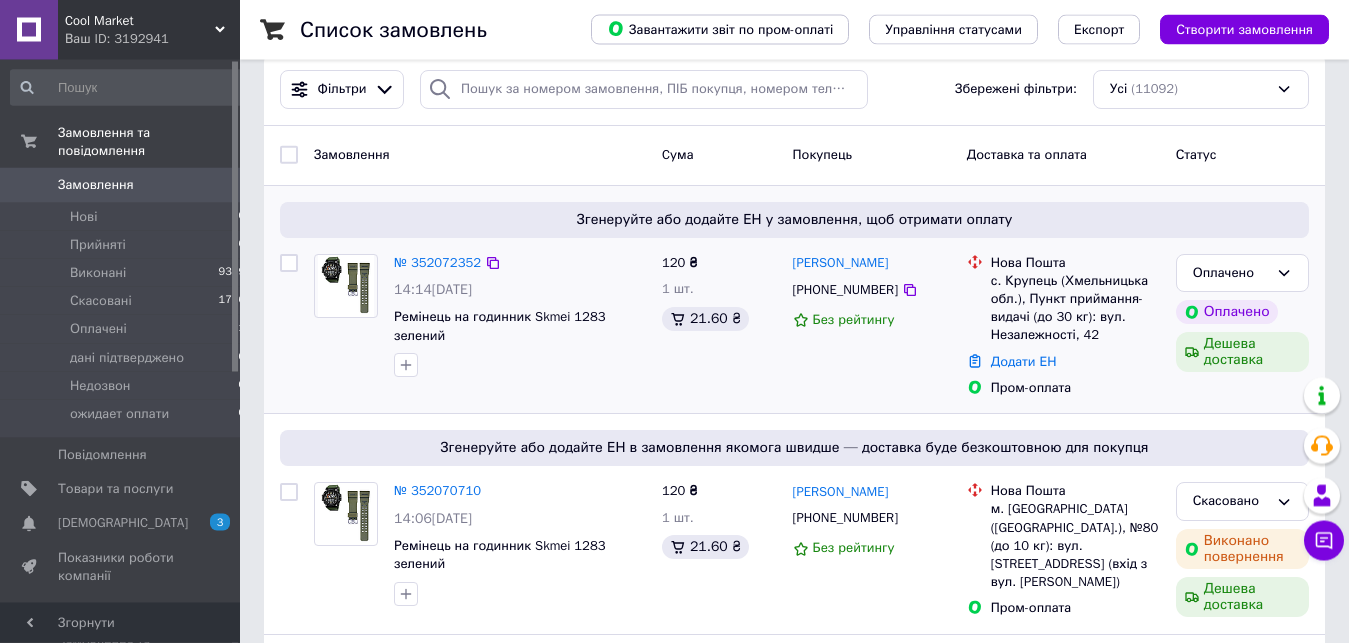 scroll, scrollTop: 0, scrollLeft: 0, axis: both 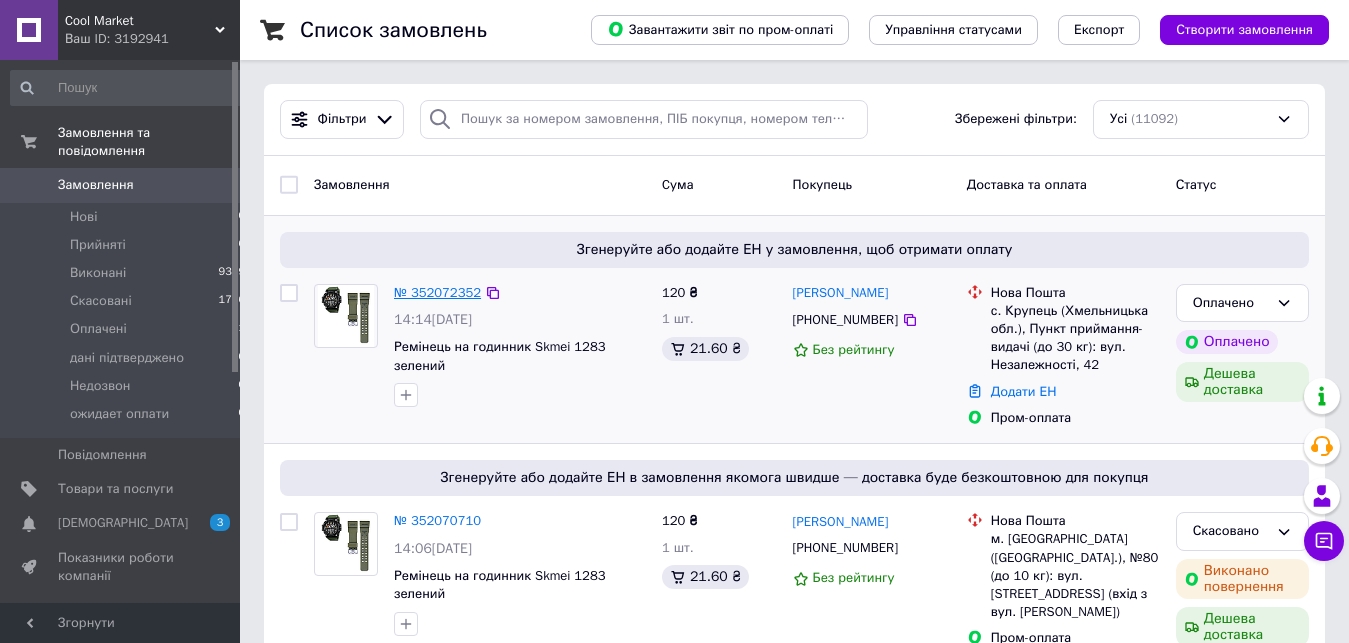 click on "№ 352072352" at bounding box center [437, 292] 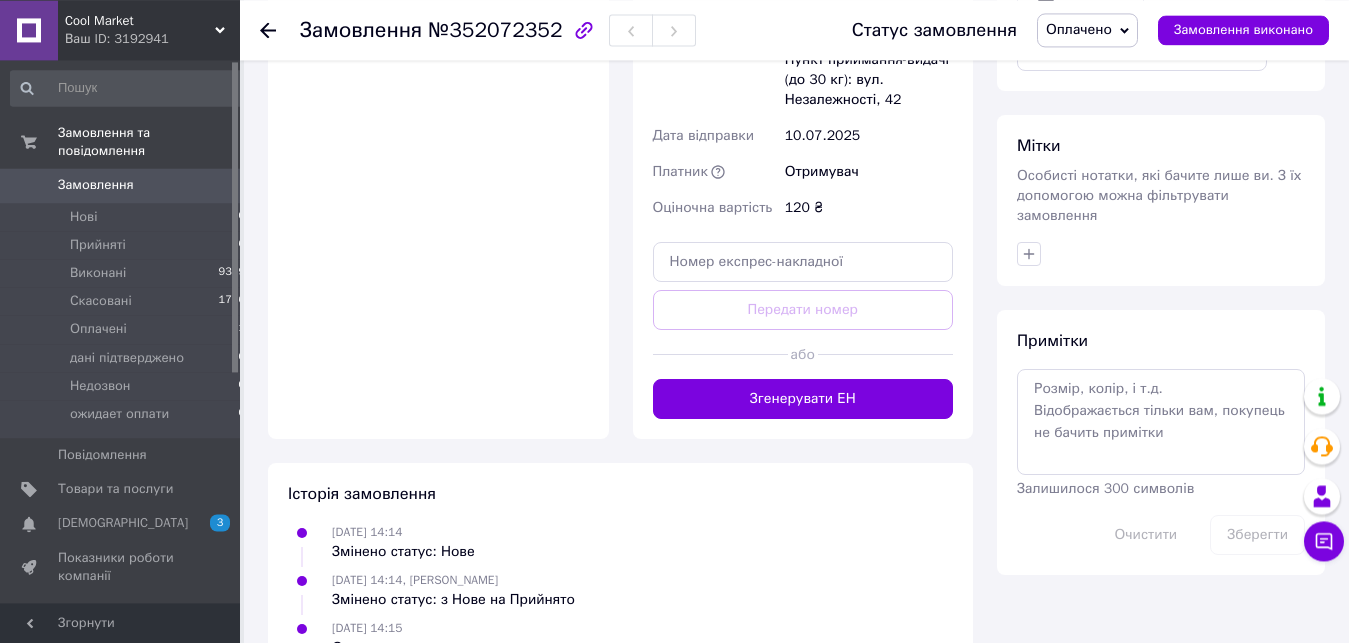scroll, scrollTop: 1020, scrollLeft: 0, axis: vertical 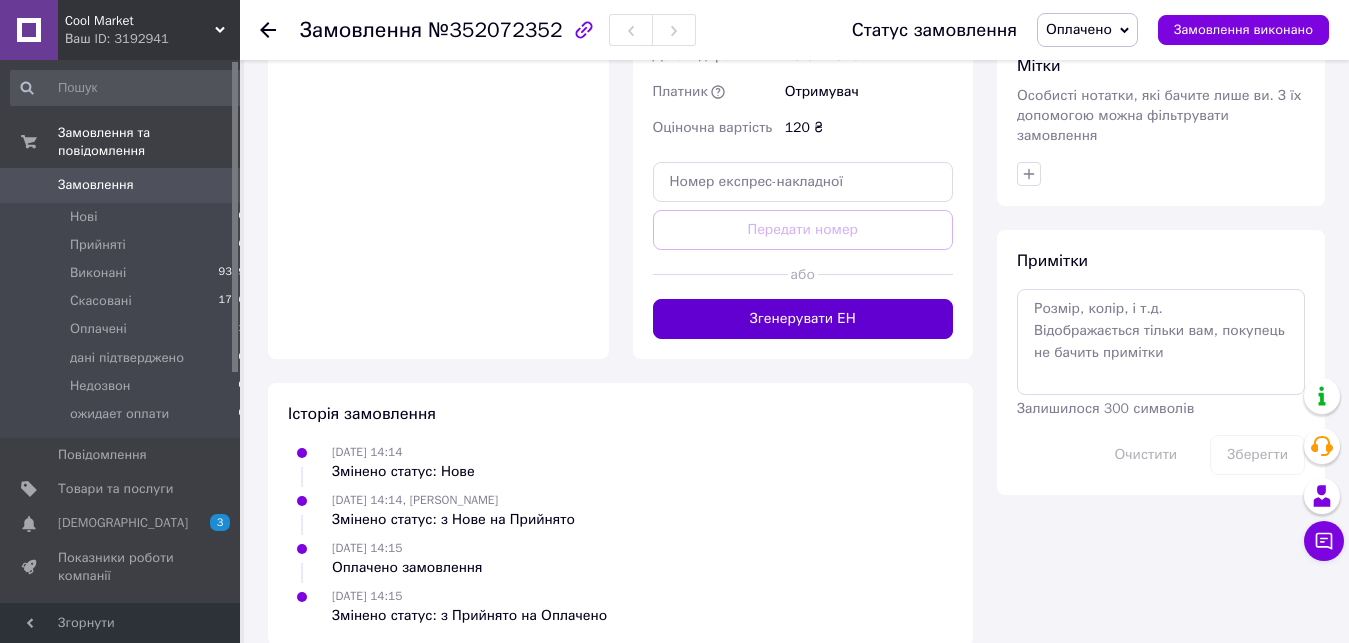 click on "Згенерувати ЕН" at bounding box center [803, 319] 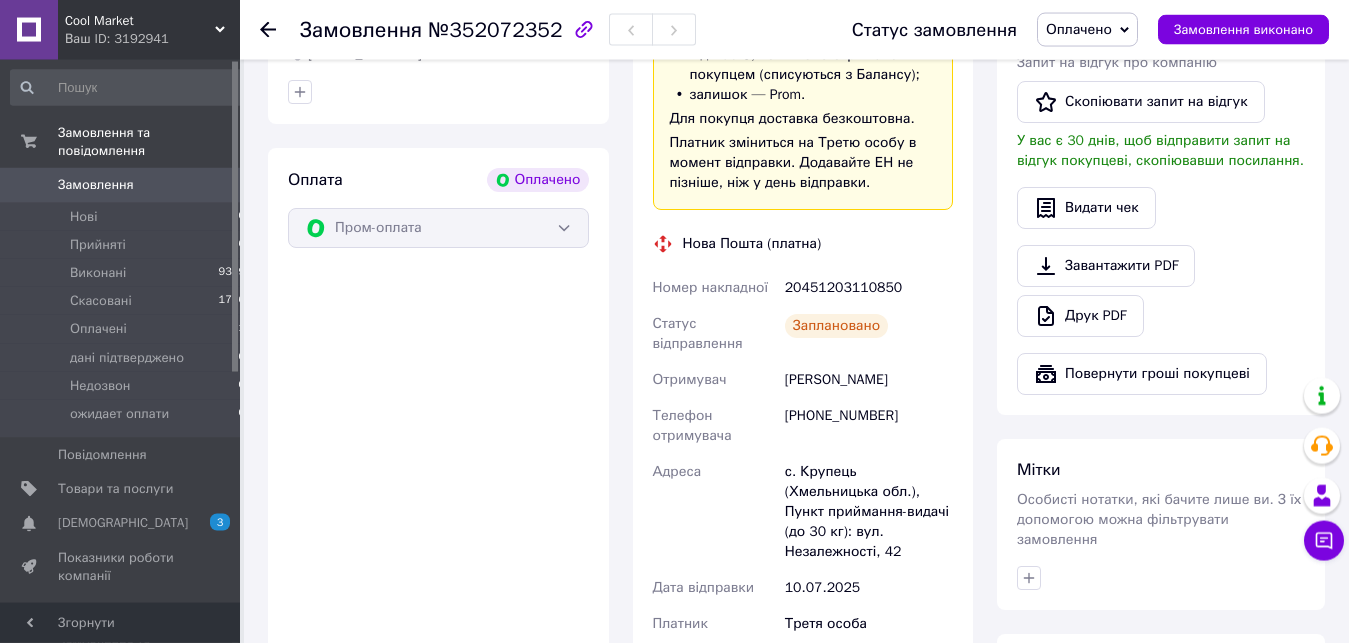 scroll, scrollTop: 575, scrollLeft: 0, axis: vertical 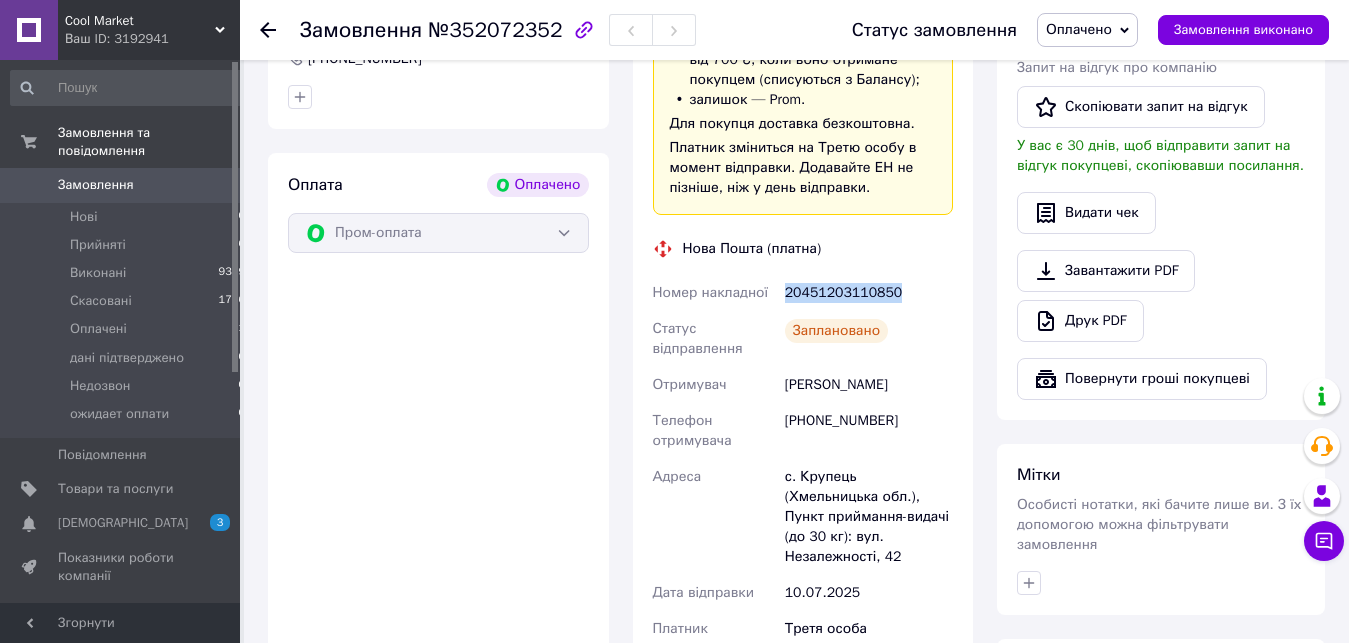 drag, startPoint x: 911, startPoint y: 295, endPoint x: 784, endPoint y: 288, distance: 127.192764 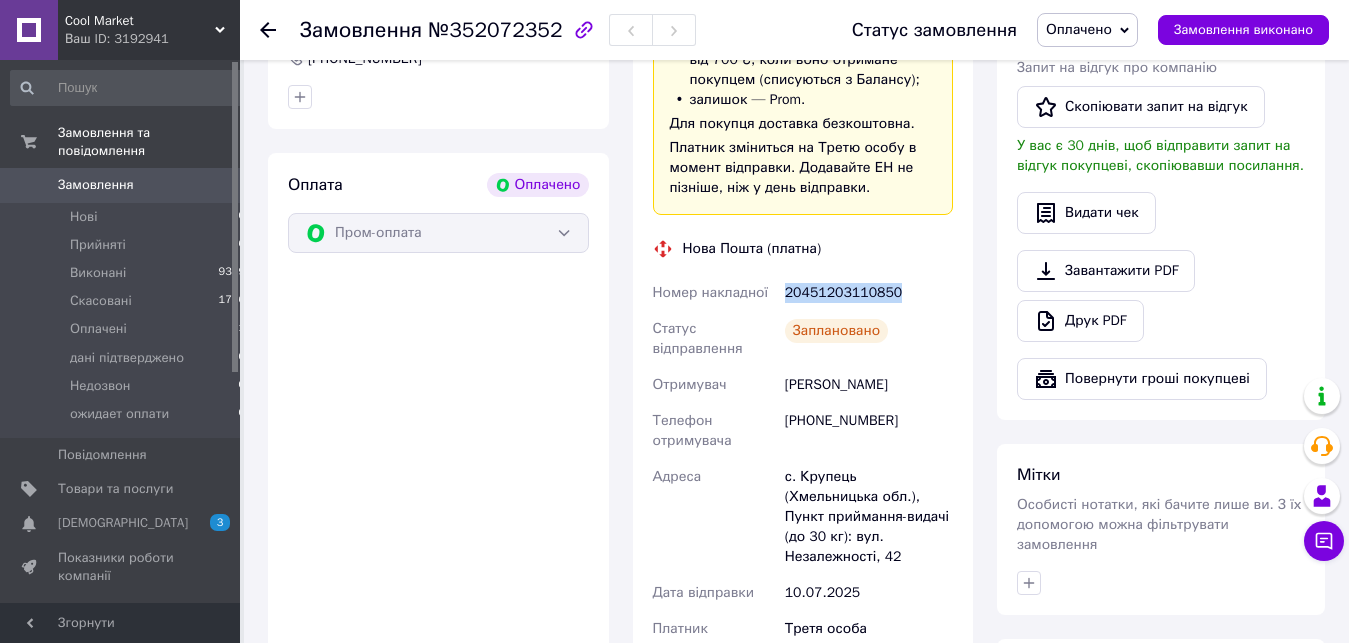 click 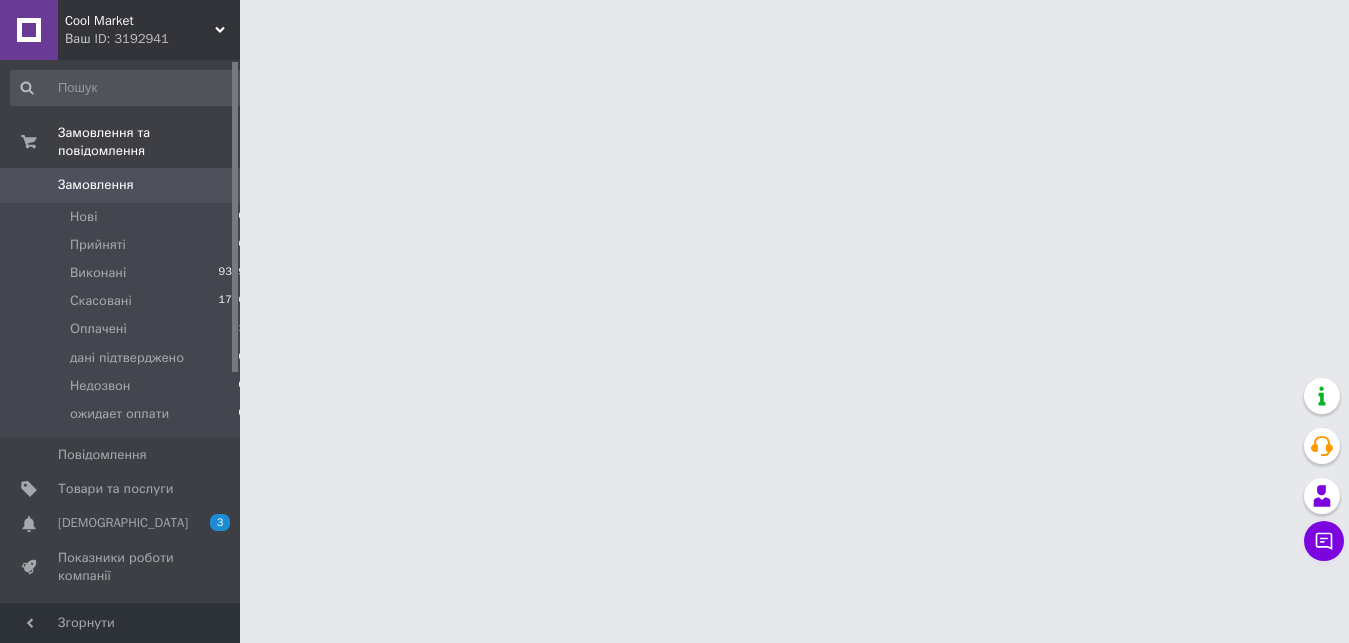 scroll, scrollTop: 0, scrollLeft: 0, axis: both 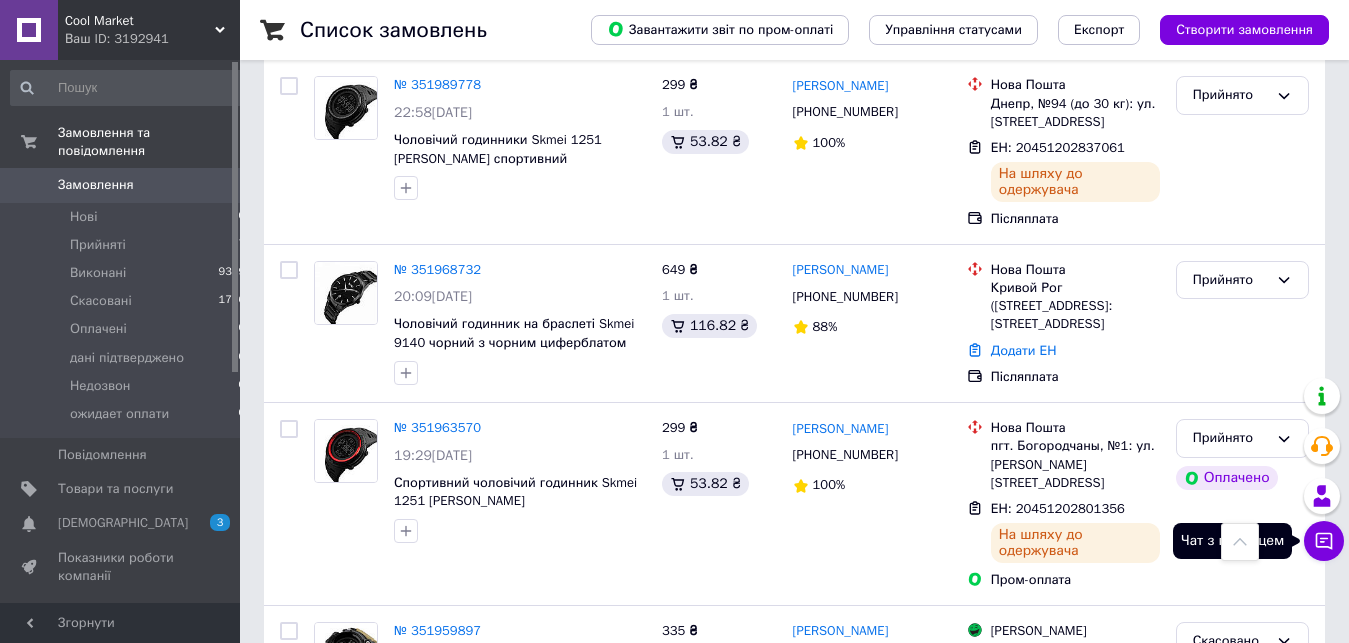click on "Чат з покупцем" at bounding box center (1324, 541) 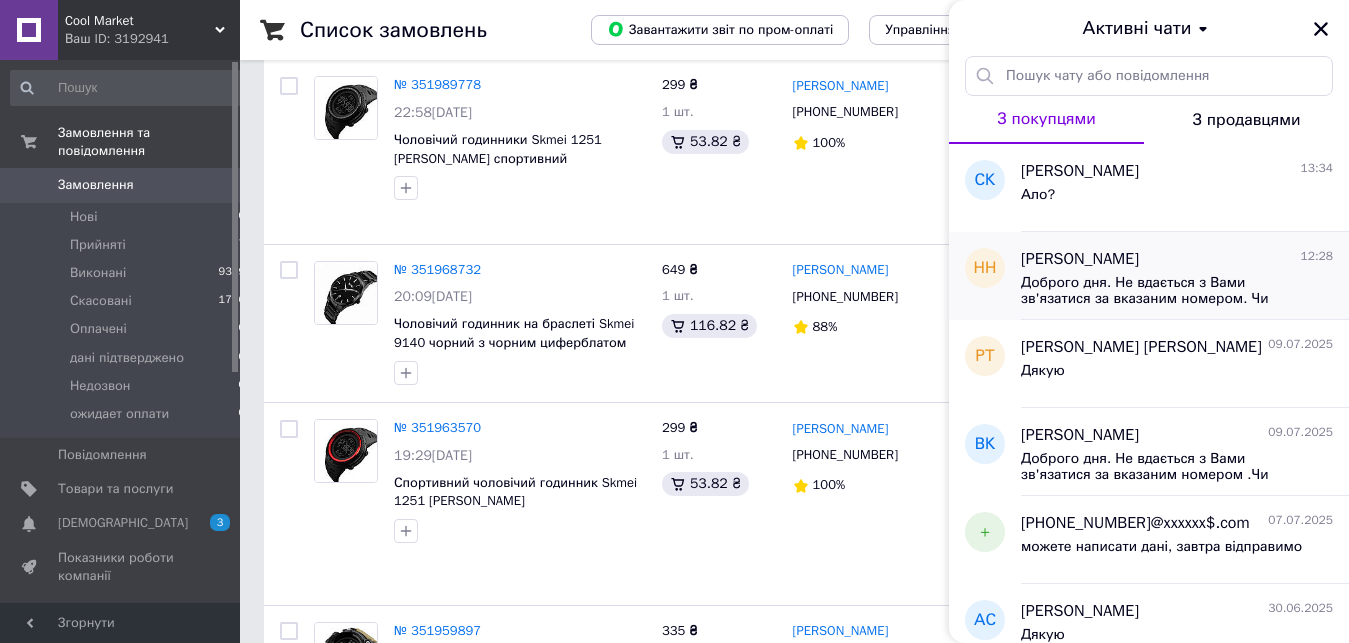click on "Доброго дня. Не вдається з Вами зв'язатися за вказаним номером. Чи підтверджуєте замовлення годинника [PERSON_NAME] ?" at bounding box center [1163, 291] 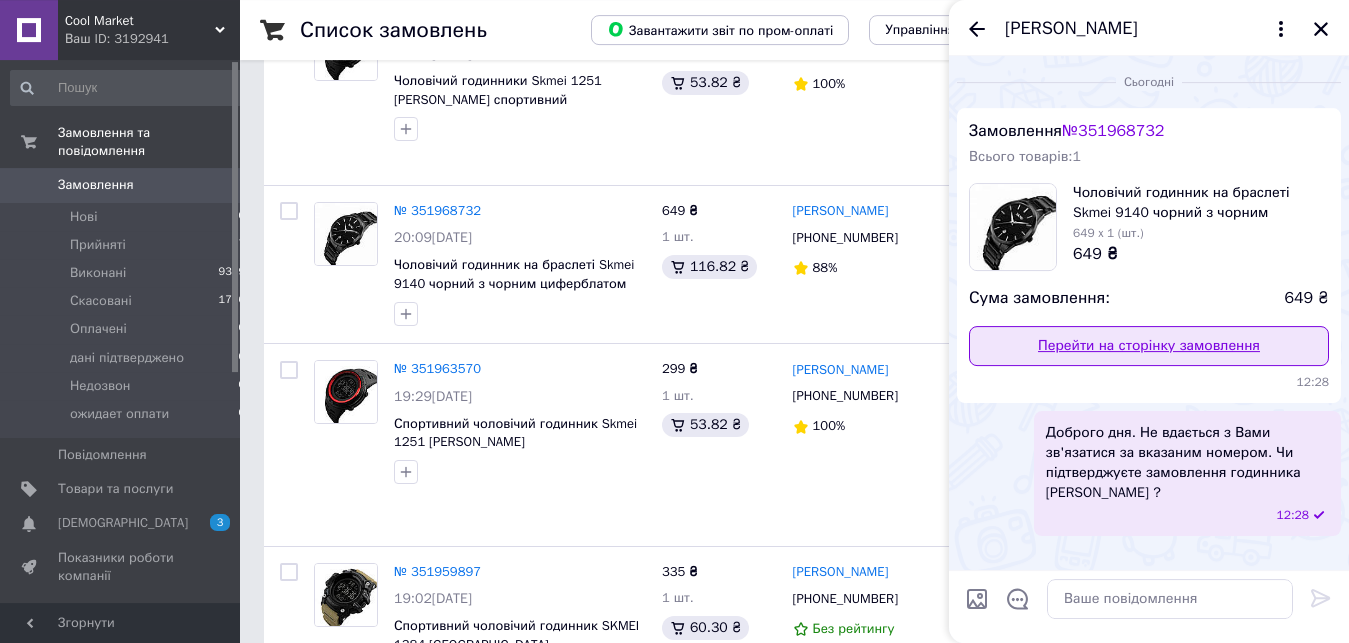 scroll, scrollTop: 1530, scrollLeft: 0, axis: vertical 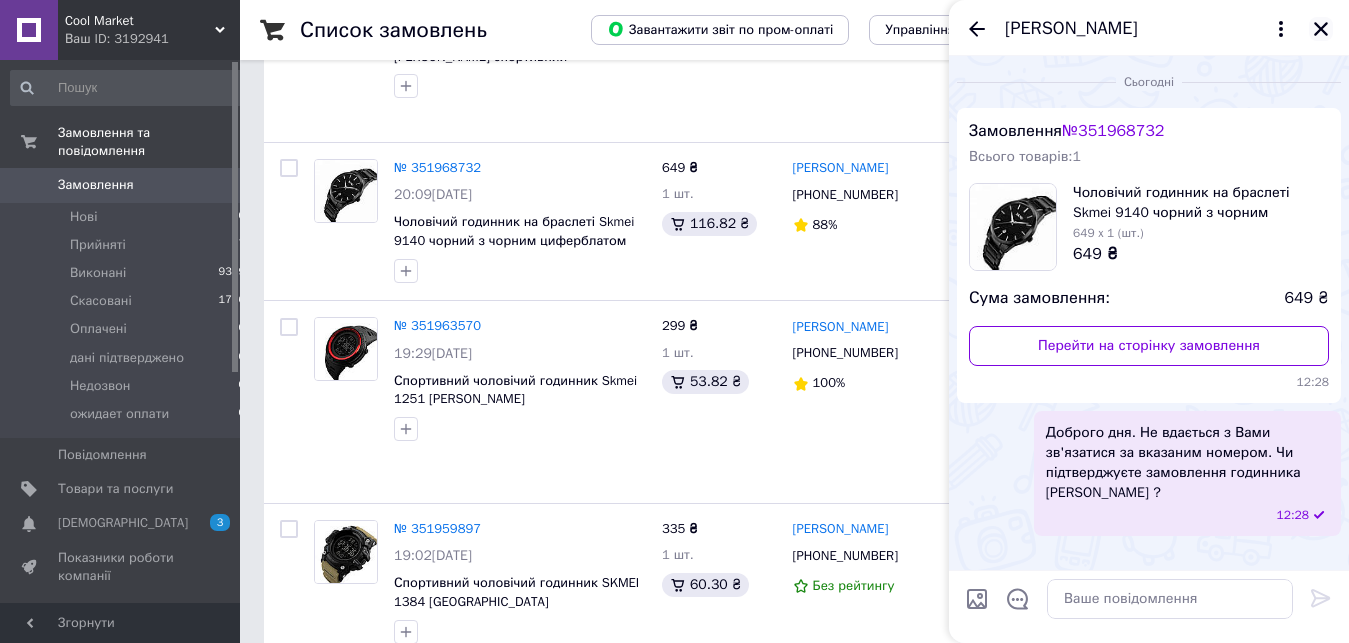 click 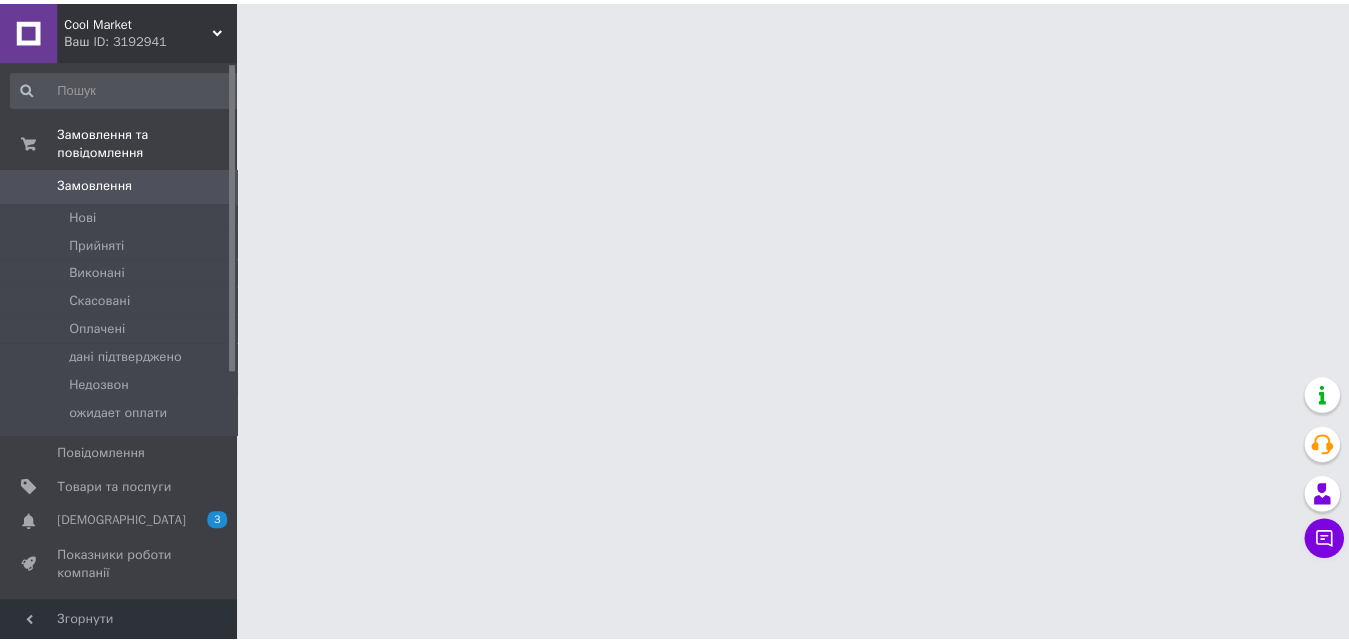 scroll, scrollTop: 0, scrollLeft: 0, axis: both 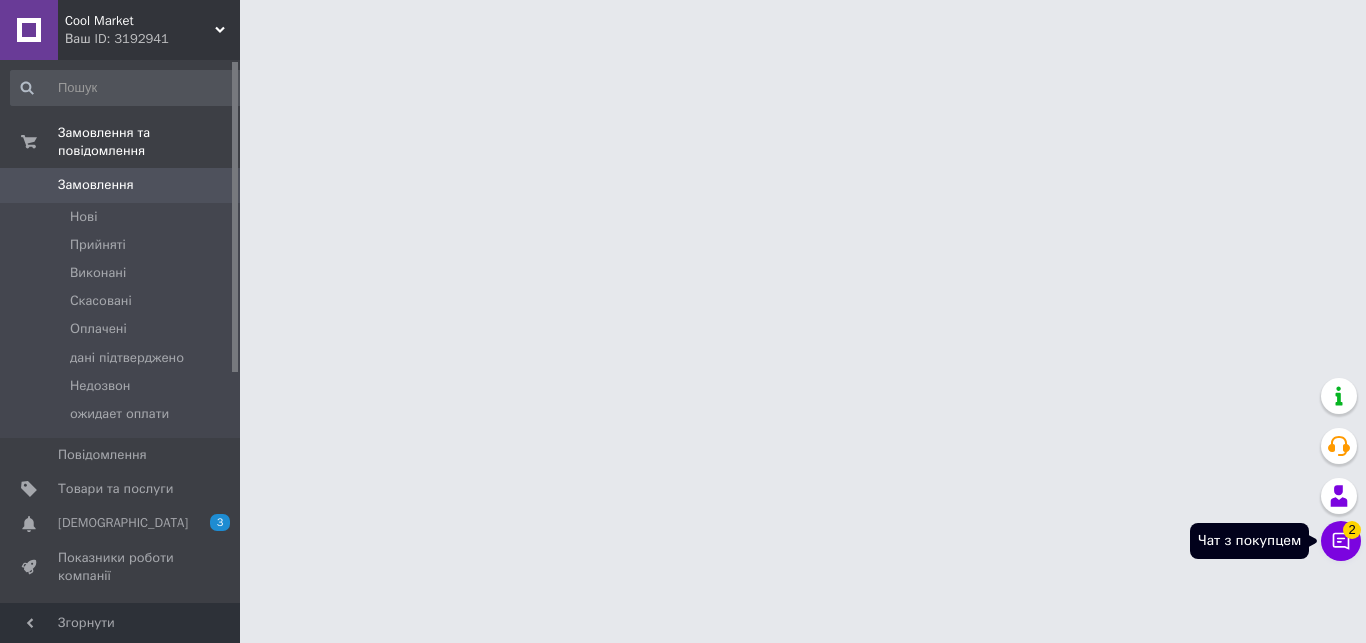 click on "Чат з покупцем 2" at bounding box center (1341, 541) 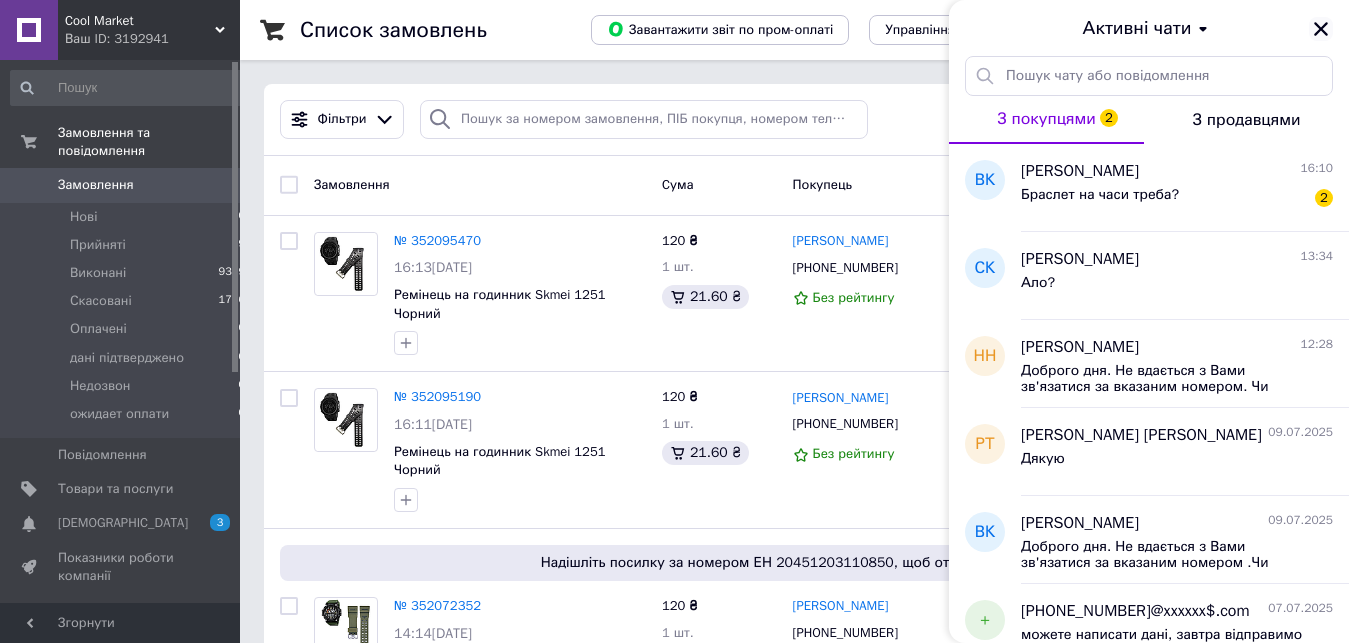 click 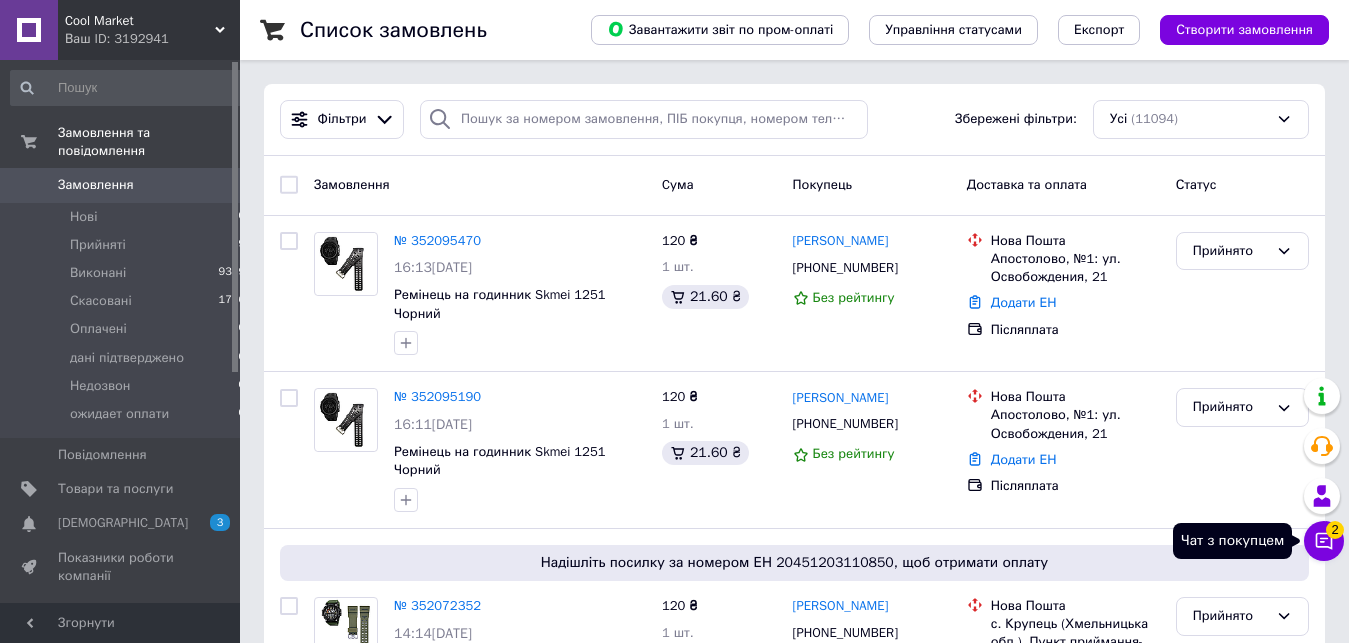 click 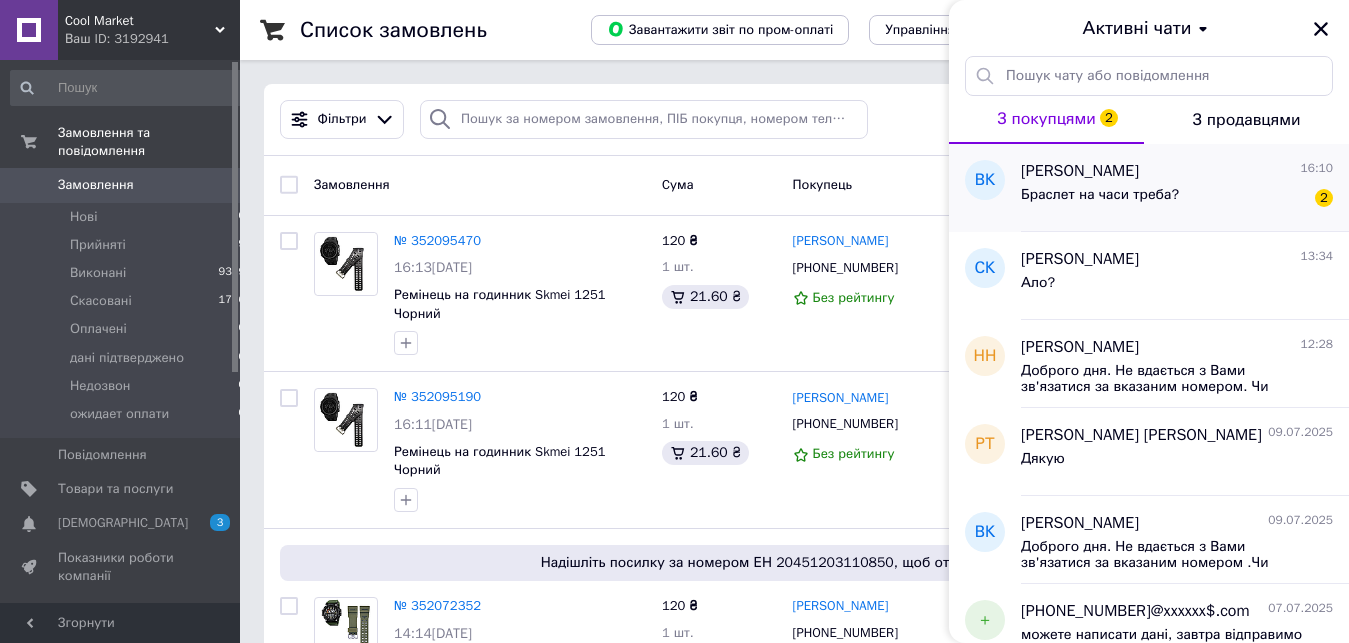 click on "Браслет на часи треба?" at bounding box center [1100, 195] 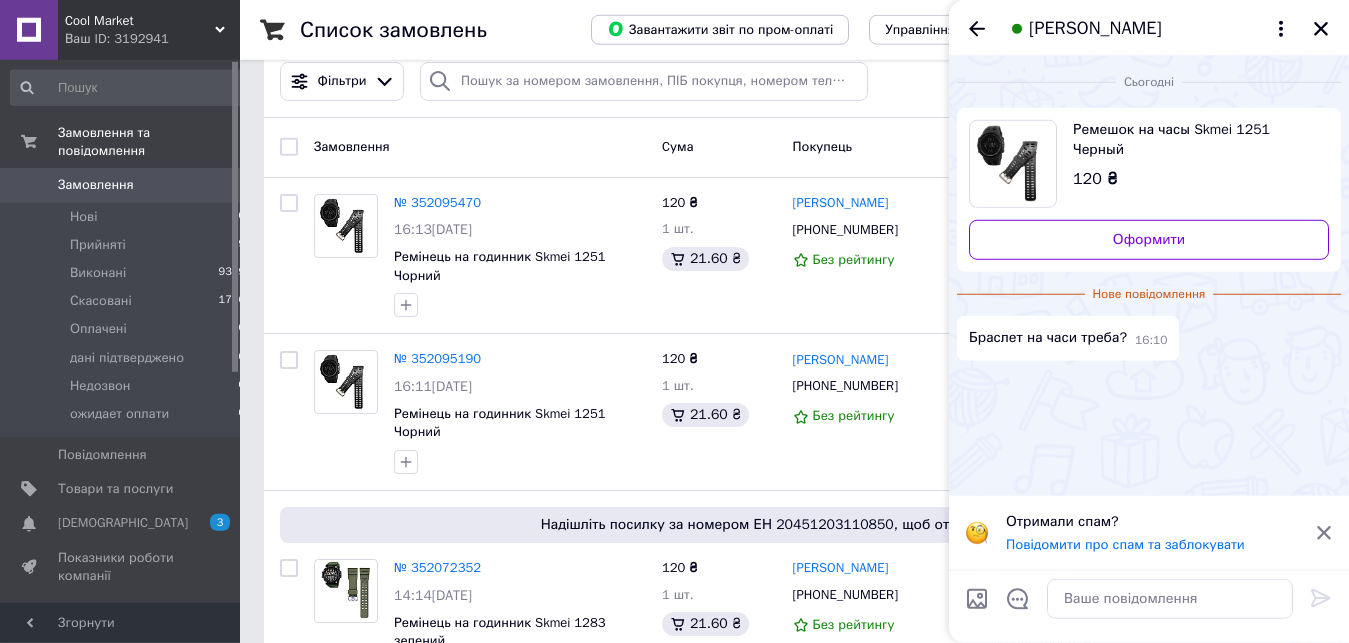 scroll, scrollTop: 0, scrollLeft: 0, axis: both 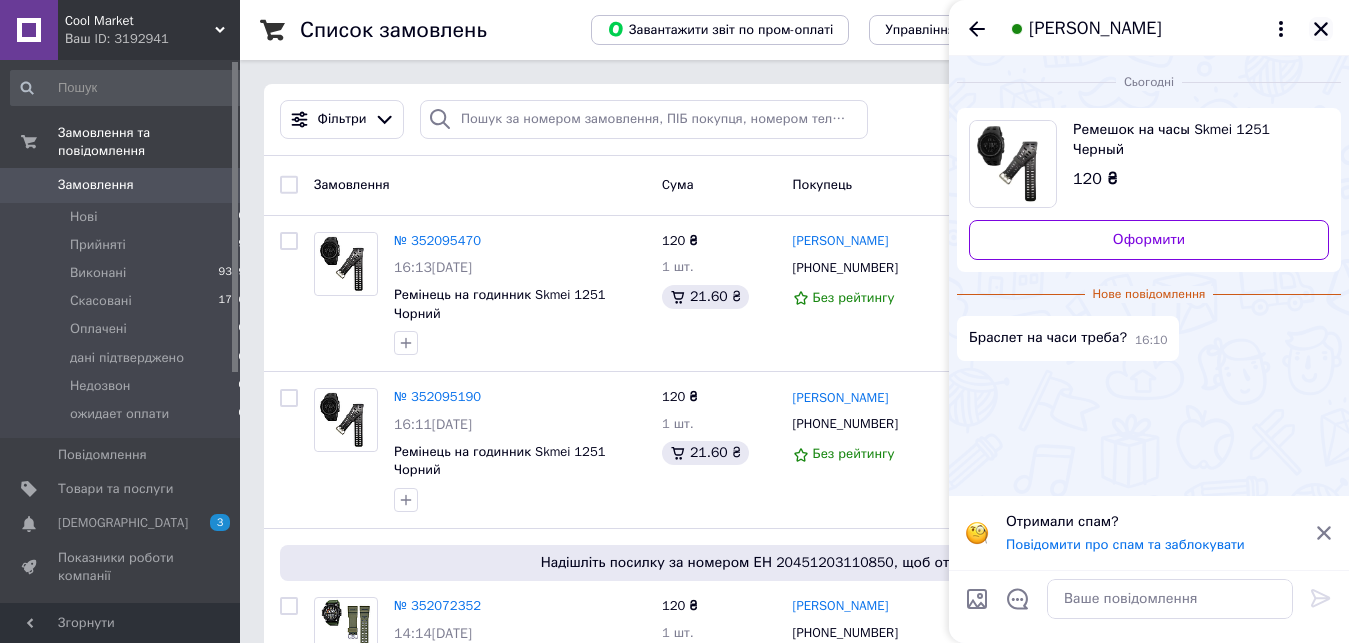 click 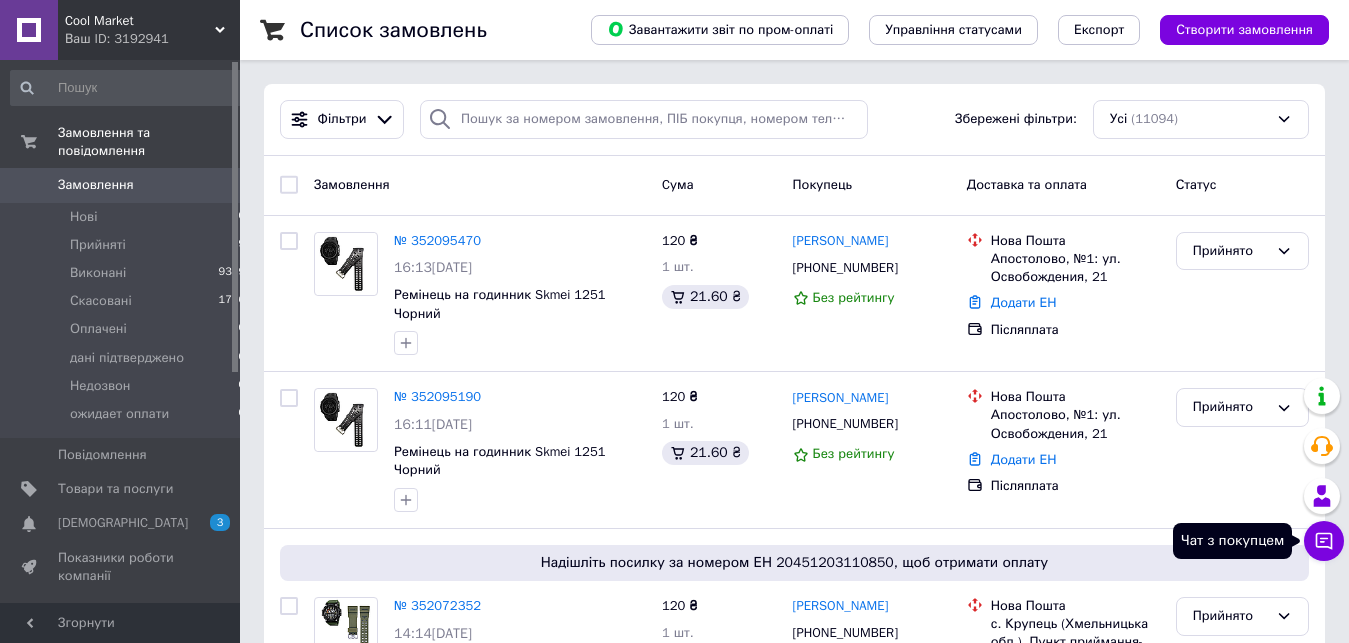 click 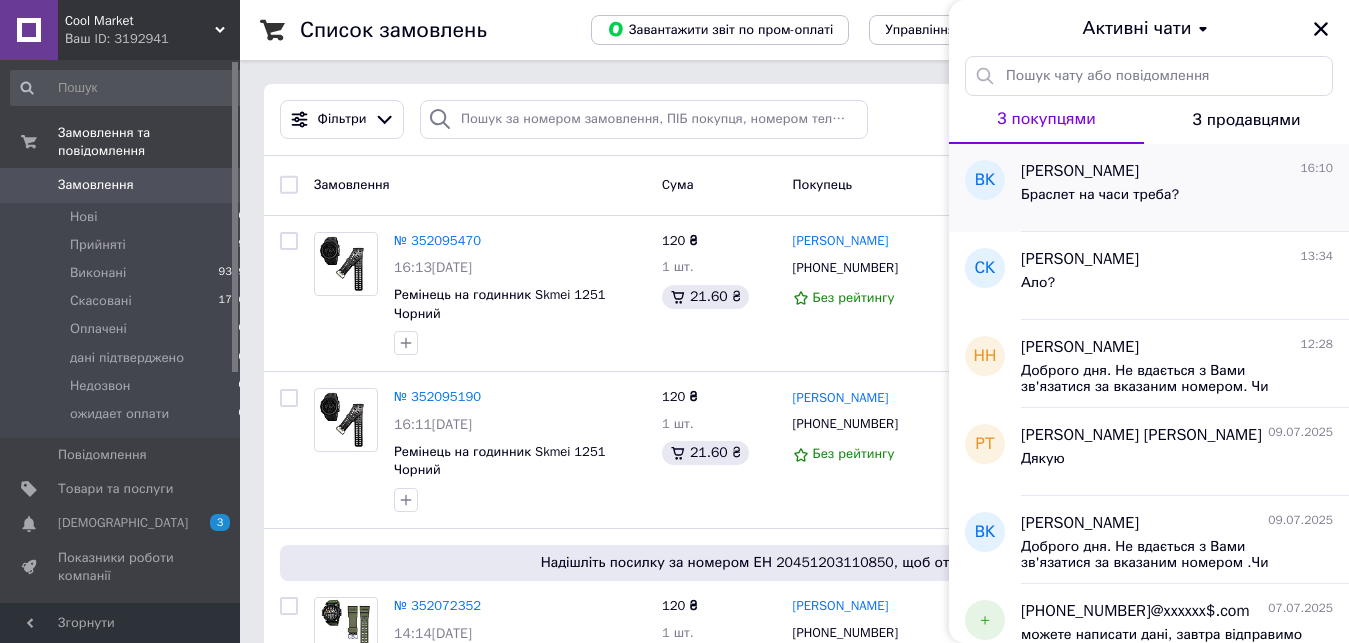 click on "Браслет на часи треба?" at bounding box center [1100, 195] 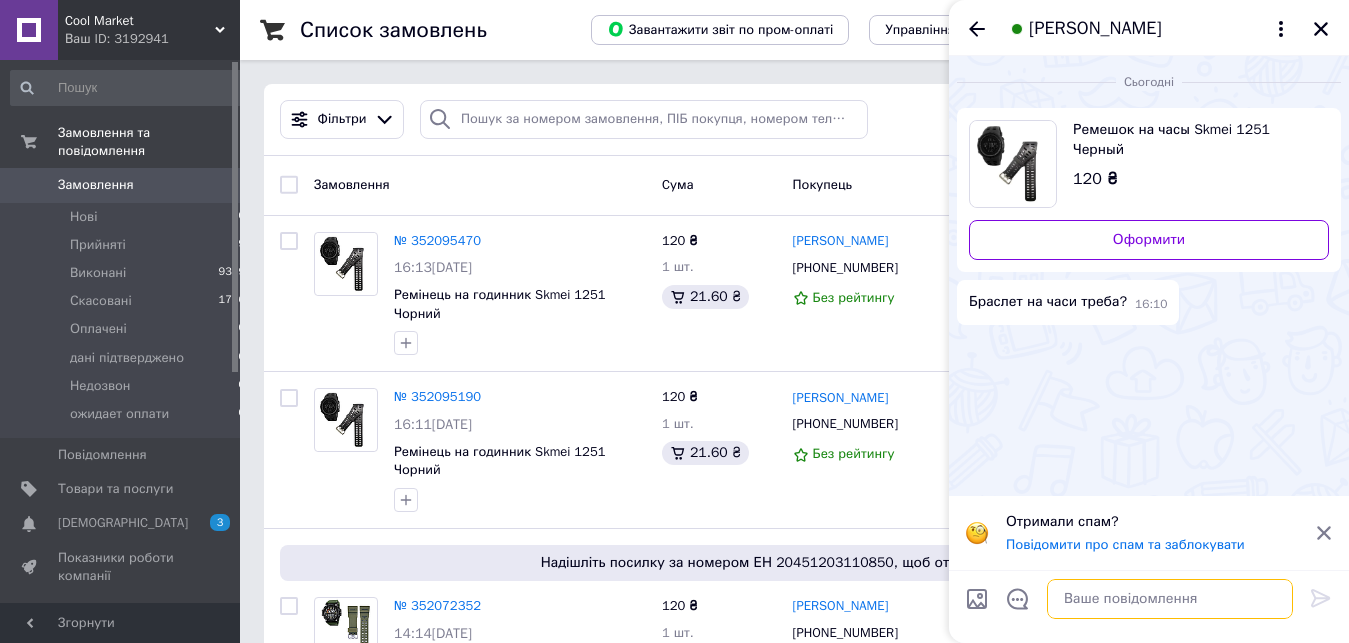 click at bounding box center [1170, 599] 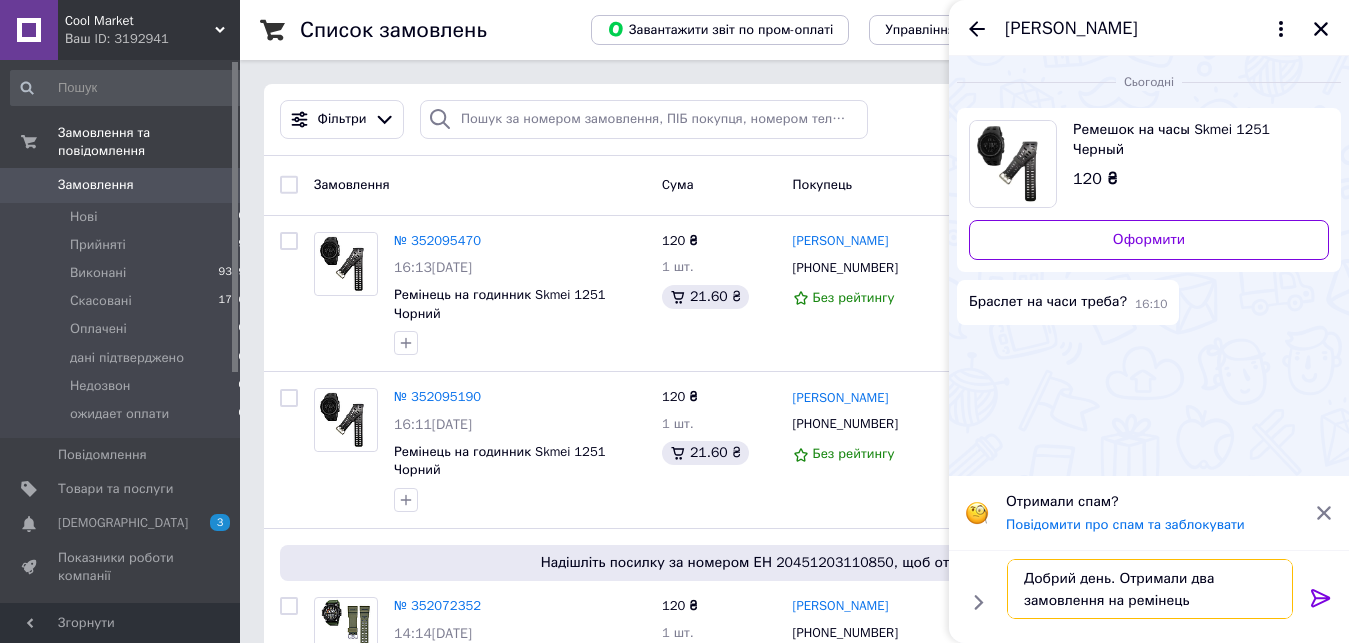 paste on "Skmei" 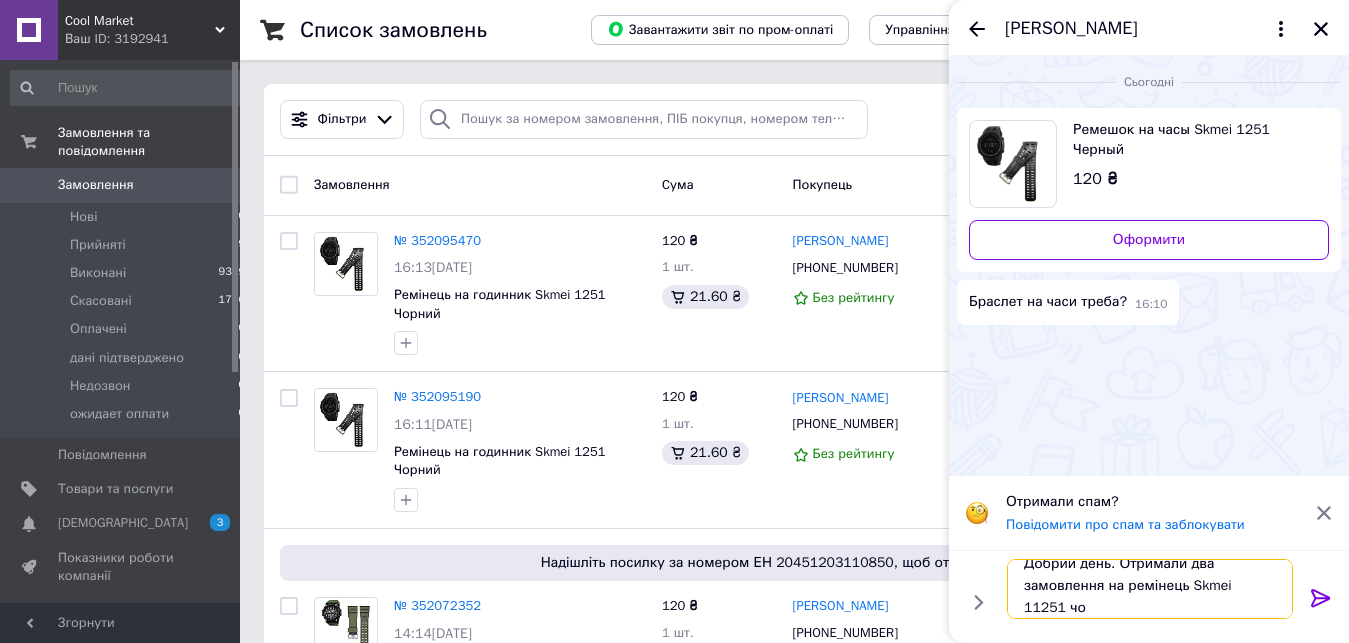 scroll, scrollTop: 2, scrollLeft: 0, axis: vertical 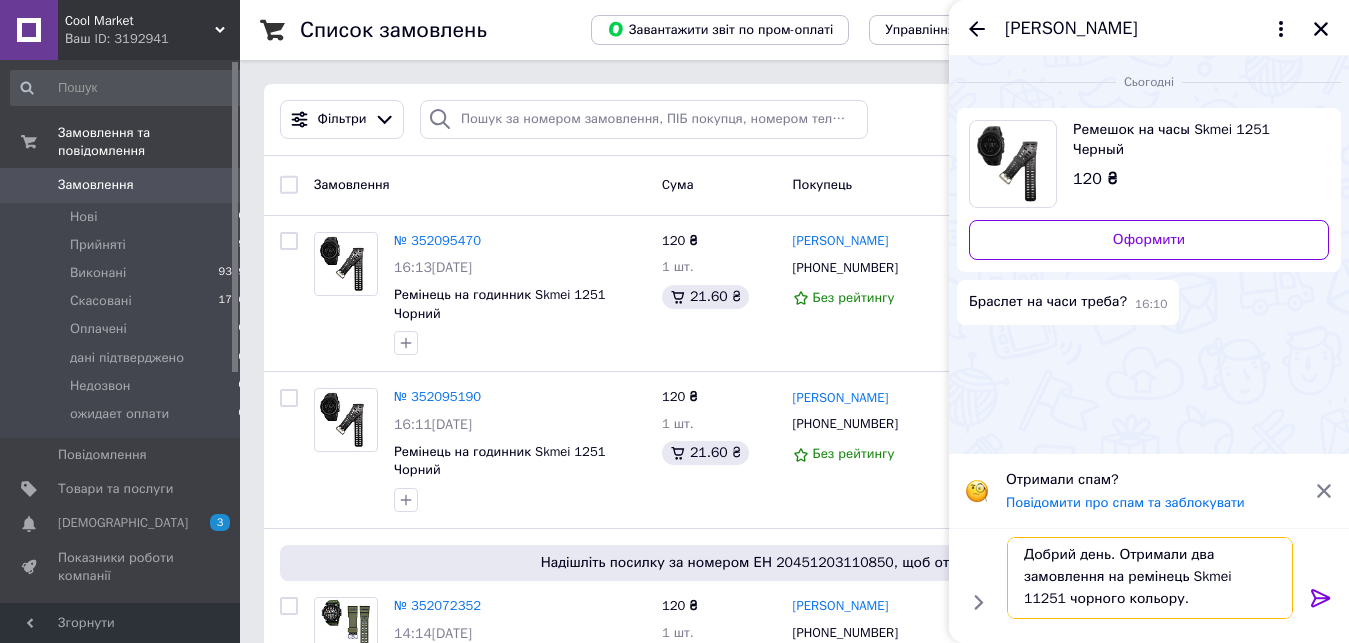 drag, startPoint x: 1030, startPoint y: 591, endPoint x: 1049, endPoint y: 613, distance: 29.068884 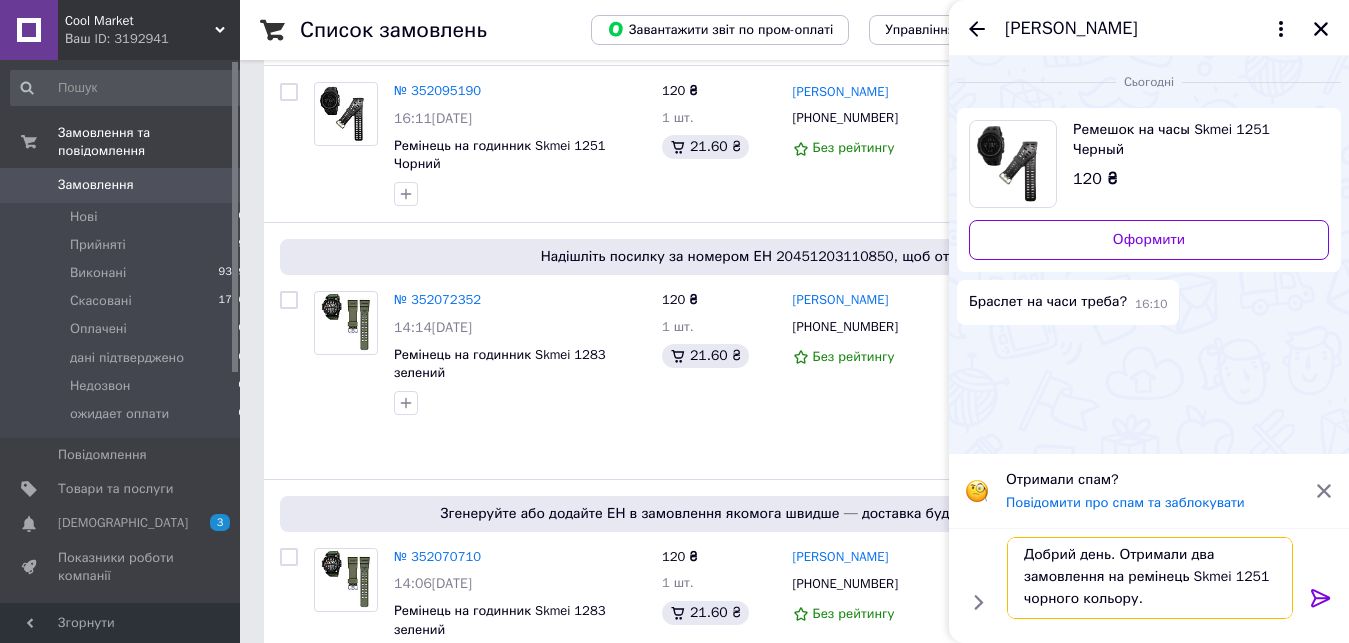 scroll, scrollTop: 0, scrollLeft: 0, axis: both 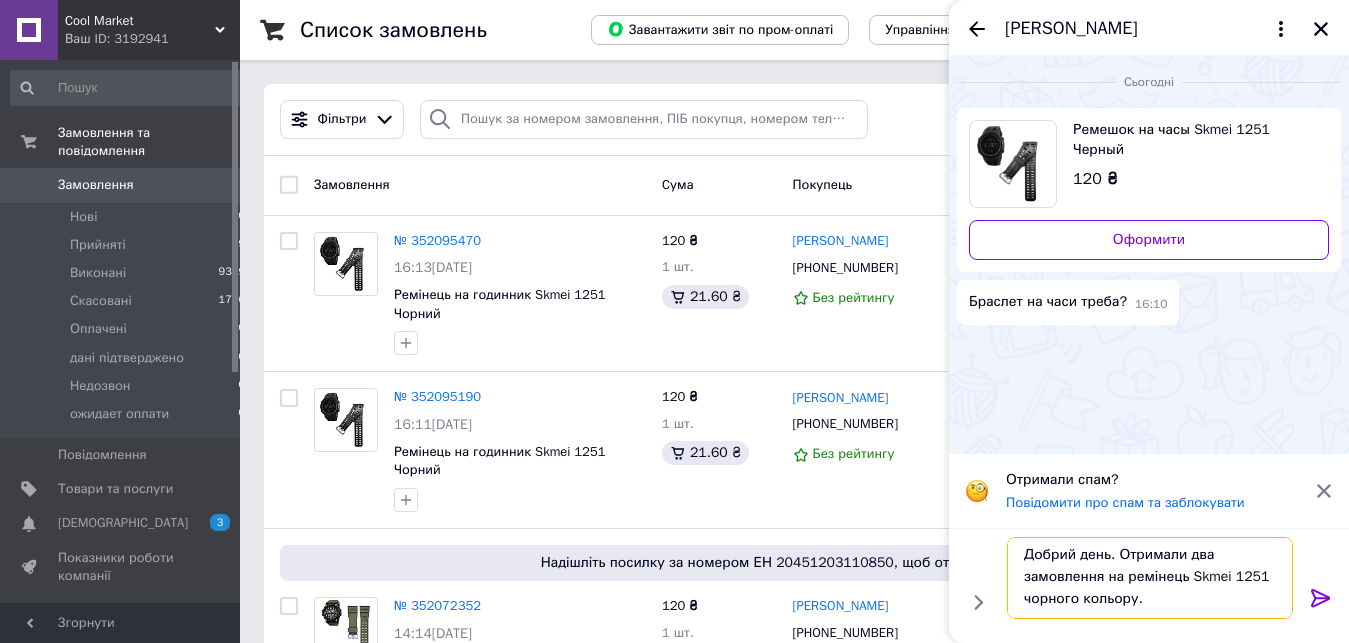 click on "Добрий день. Отримали два замовлення на ремінець Skmei 1251 чорного кольору." at bounding box center [1150, 578] 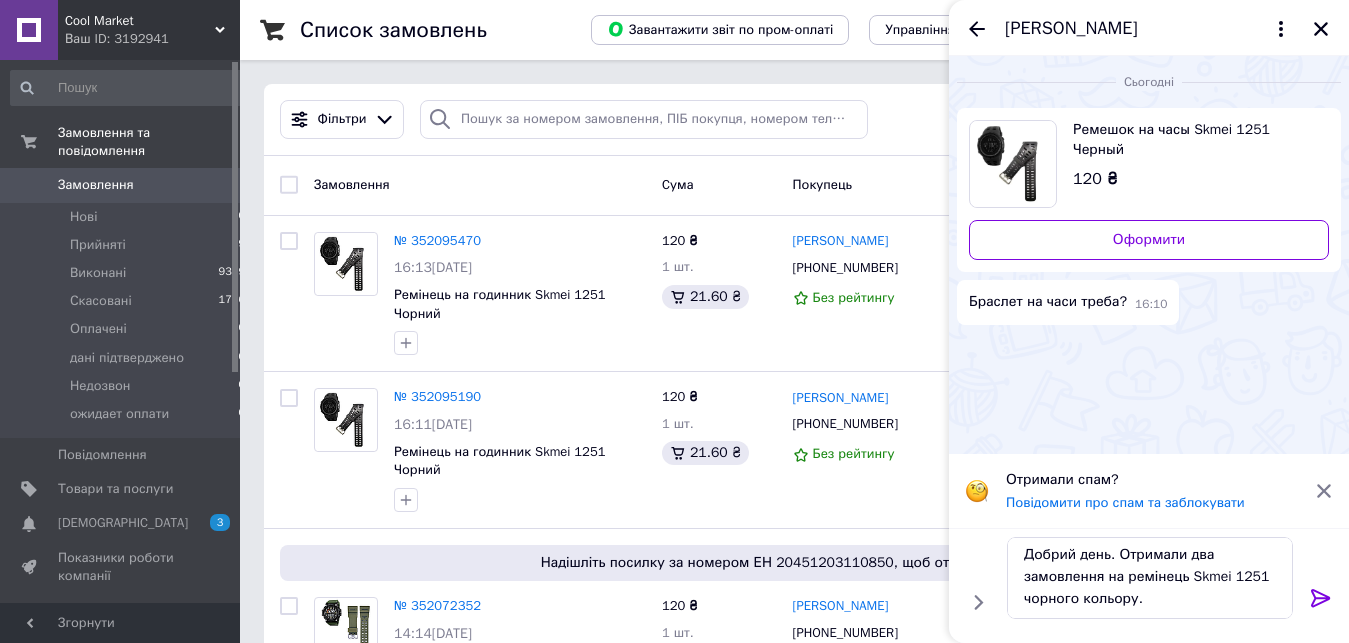 click 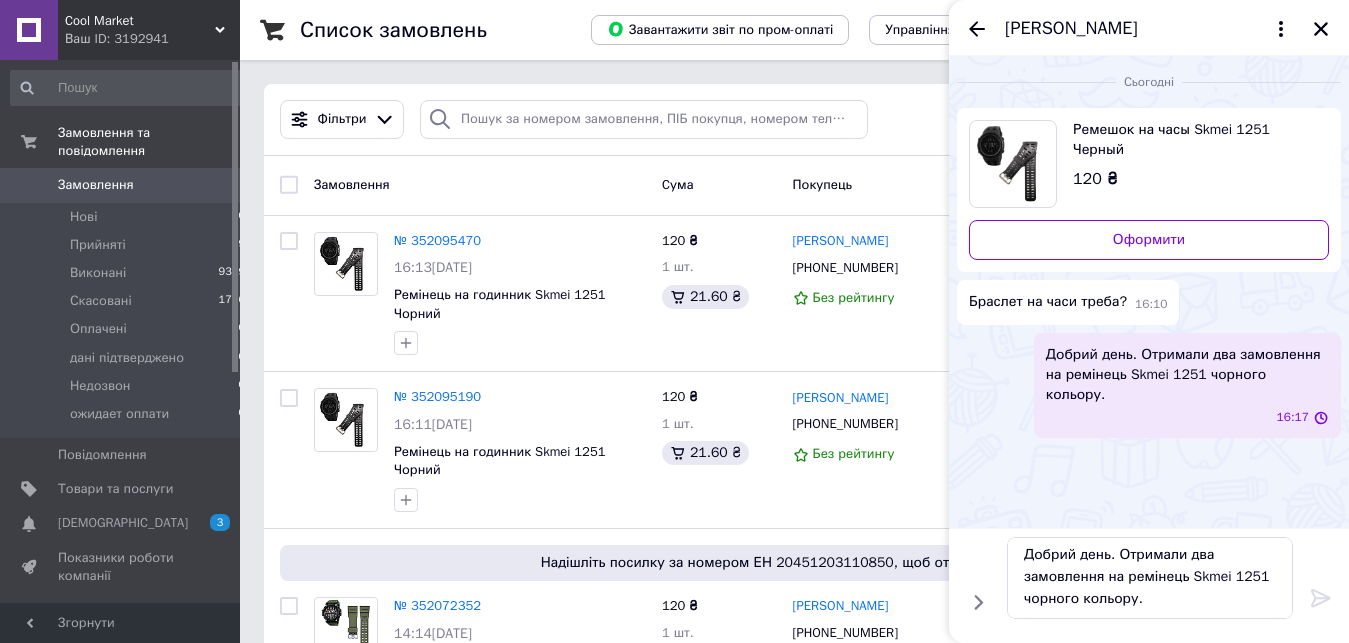 type 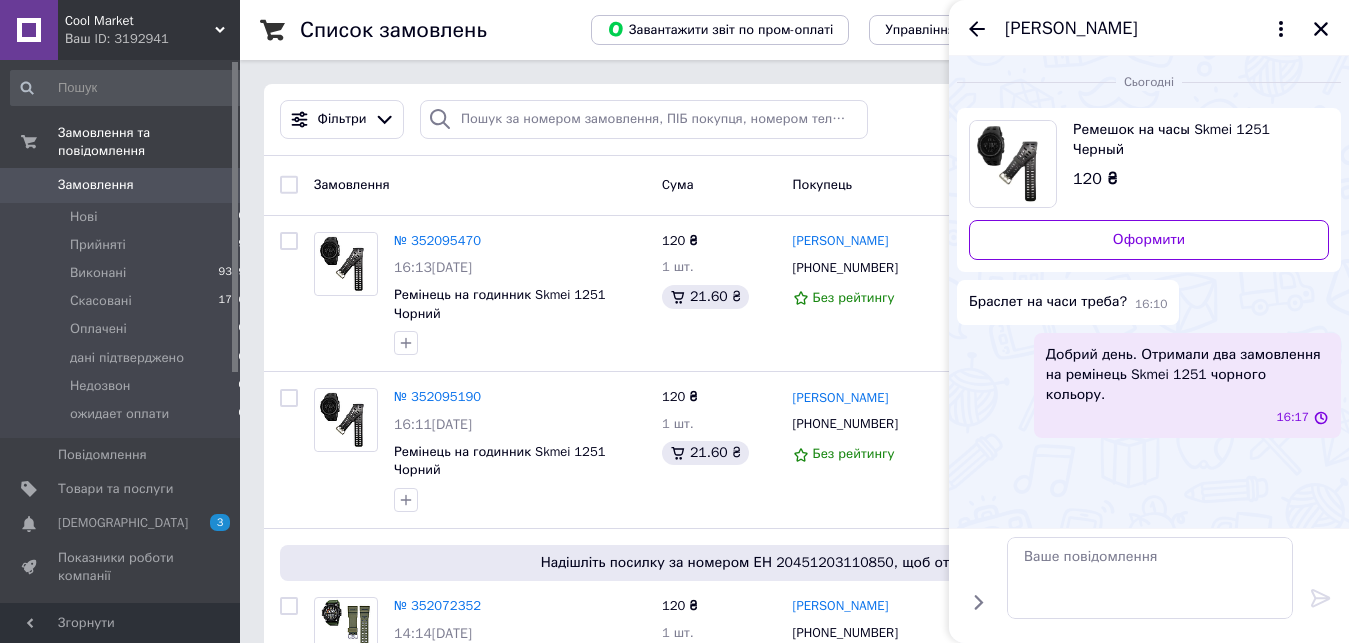 scroll, scrollTop: 0, scrollLeft: 0, axis: both 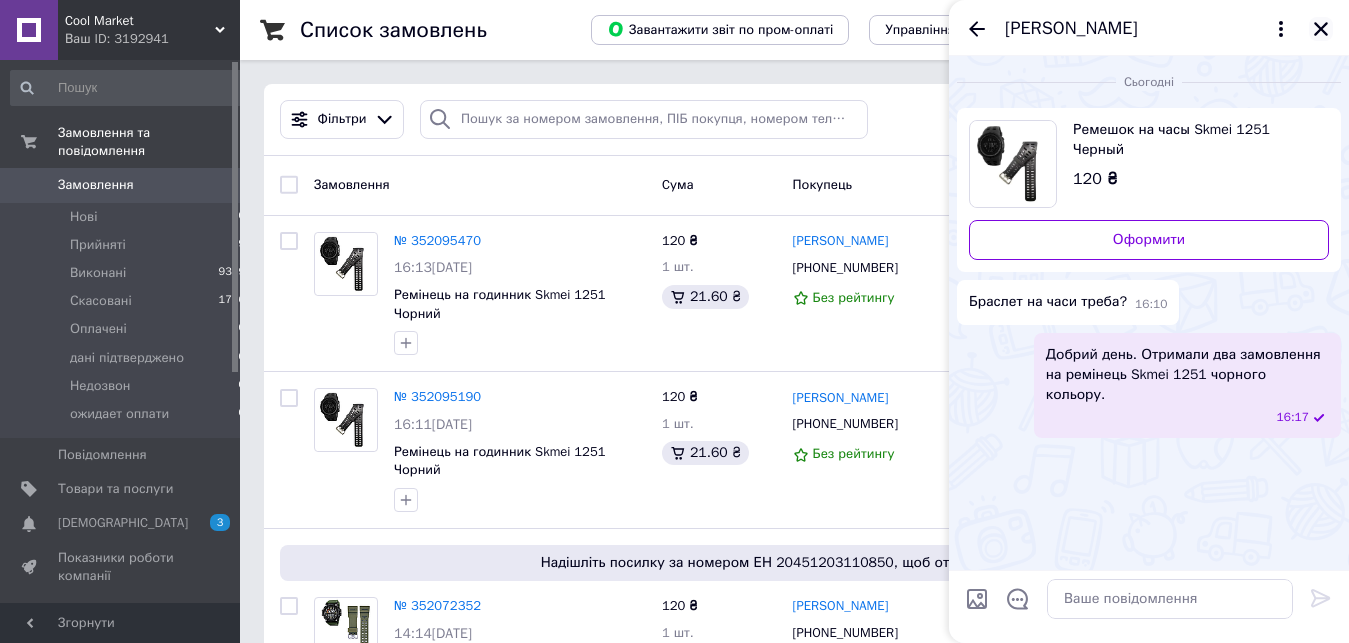 click 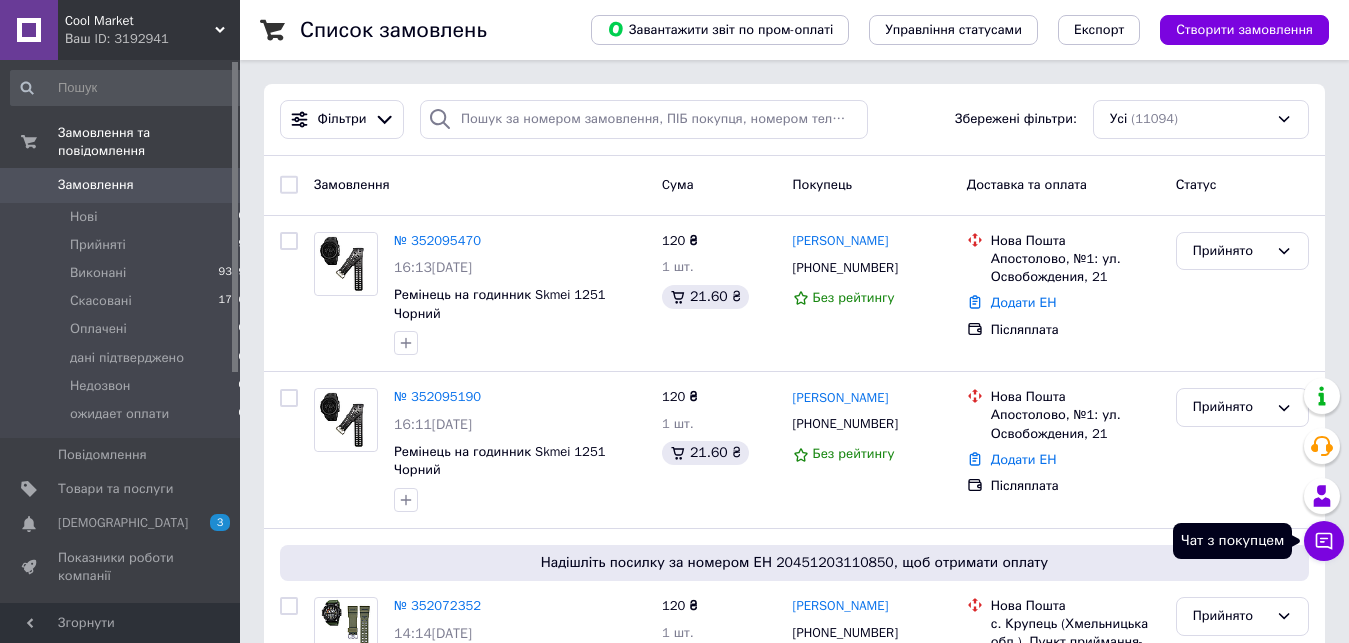 click 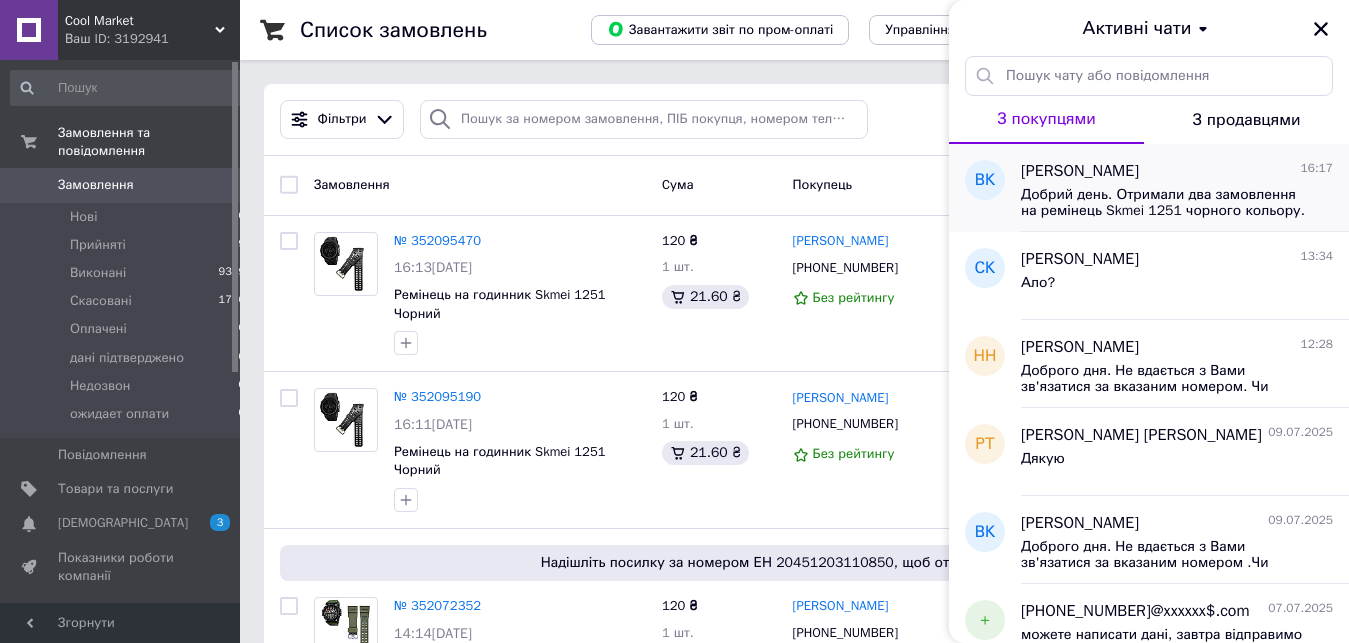 click on "Добрий день. Отримали два замовлення на ремінець Skmei 1251 чорного кольору." at bounding box center (1163, 203) 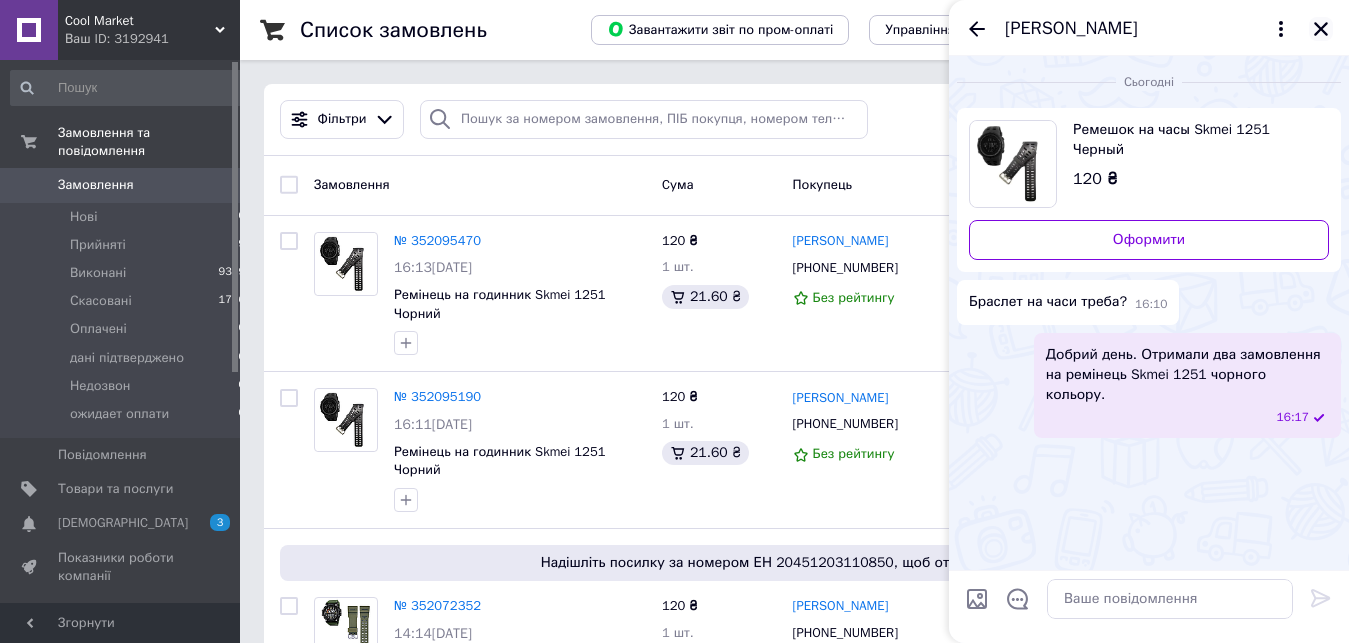 click 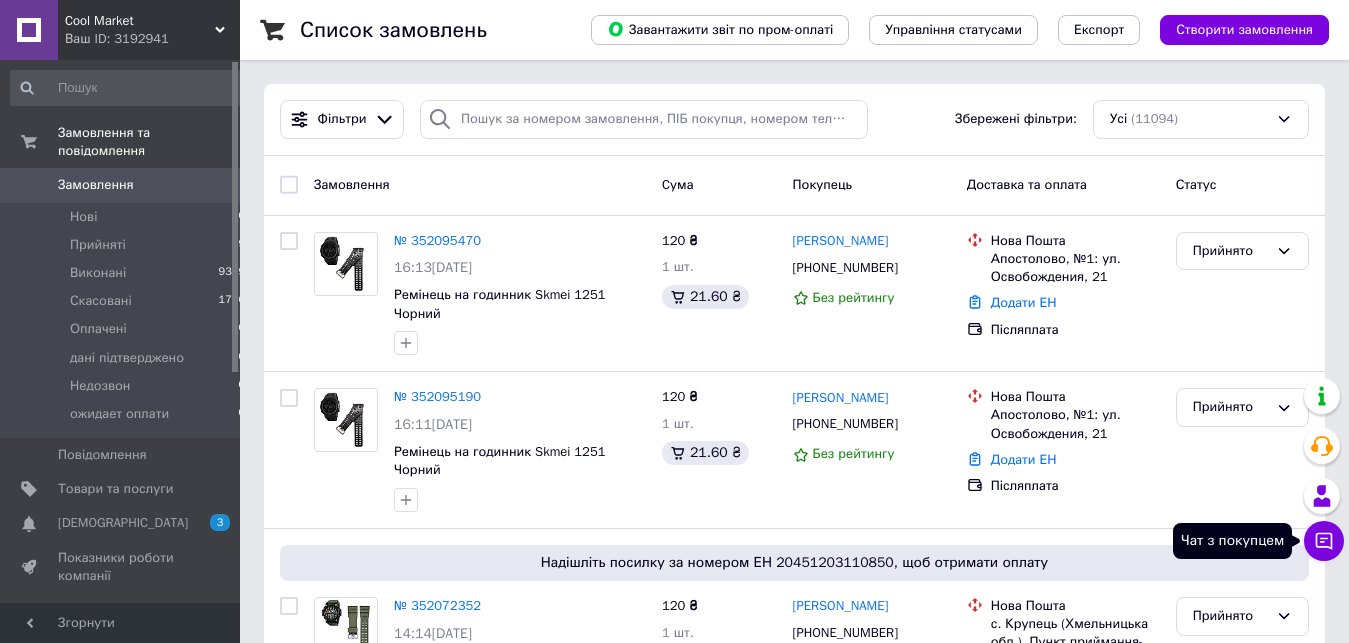 click 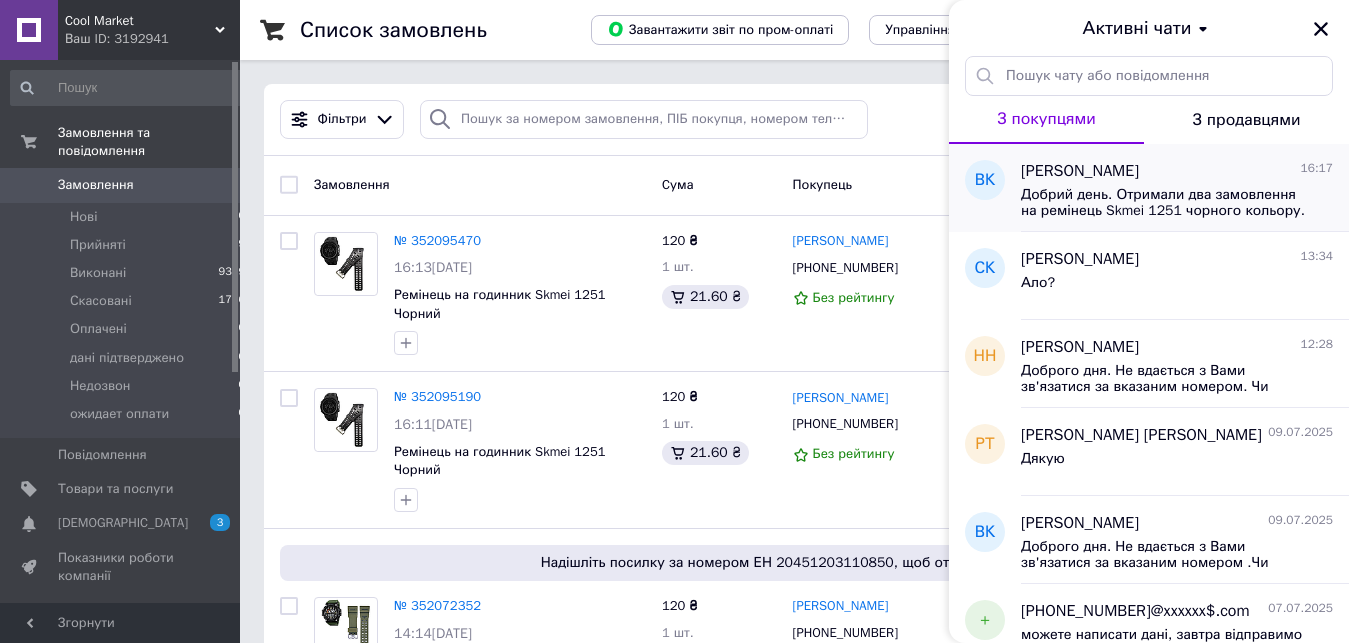 click on "Добрий день. Отримали два замовлення на ремінець Skmei 1251 чорного кольору." at bounding box center (1163, 203) 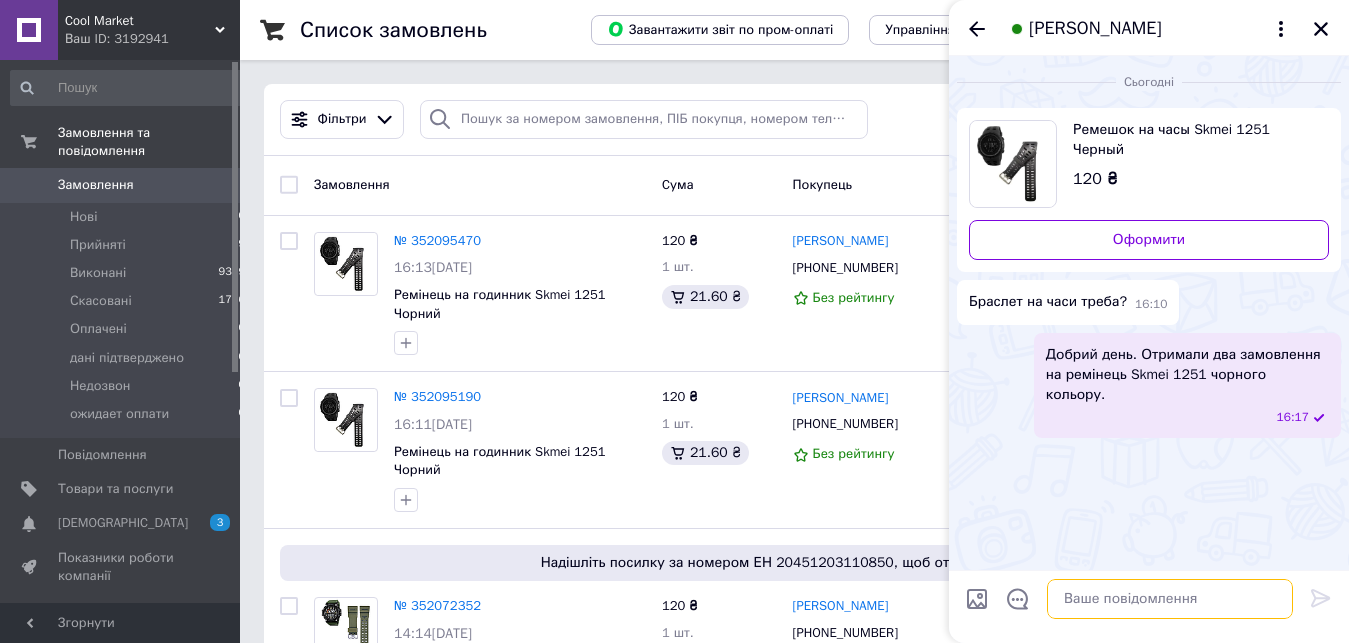 click at bounding box center (1170, 599) 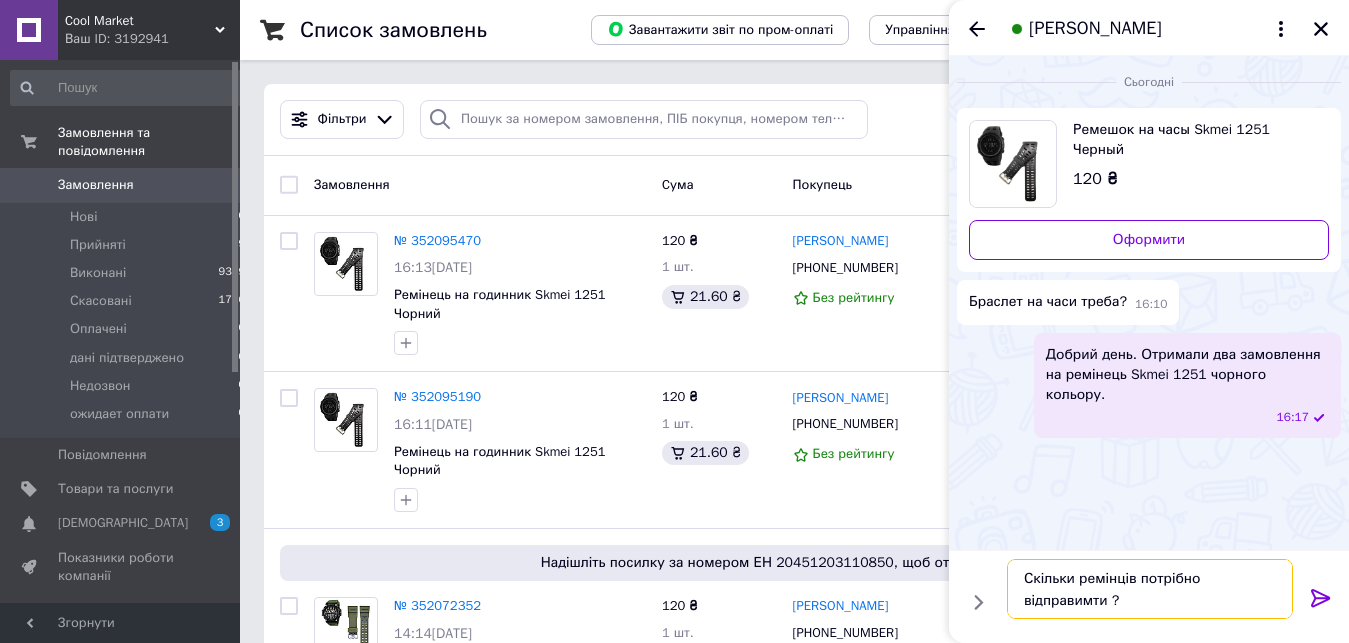 click on "Скільки ремінців потрібно відправимти ?" at bounding box center (1150, 589) 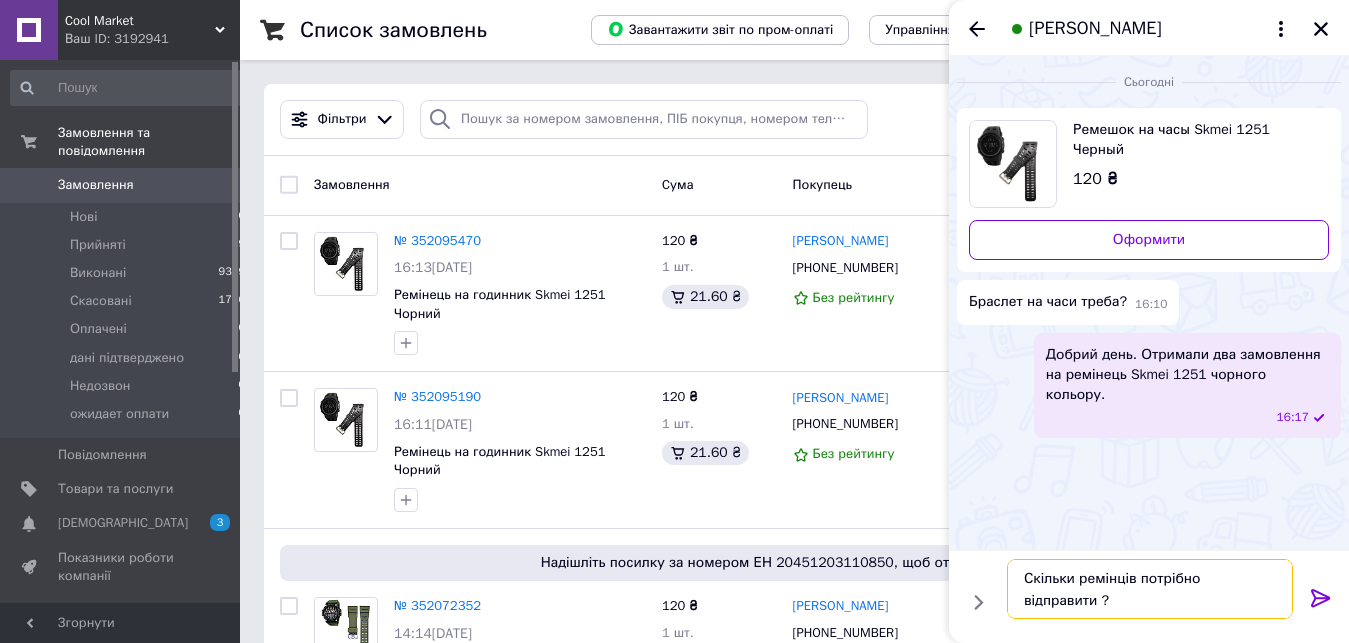 type on "Скільки ремінців потрібно відправити ?" 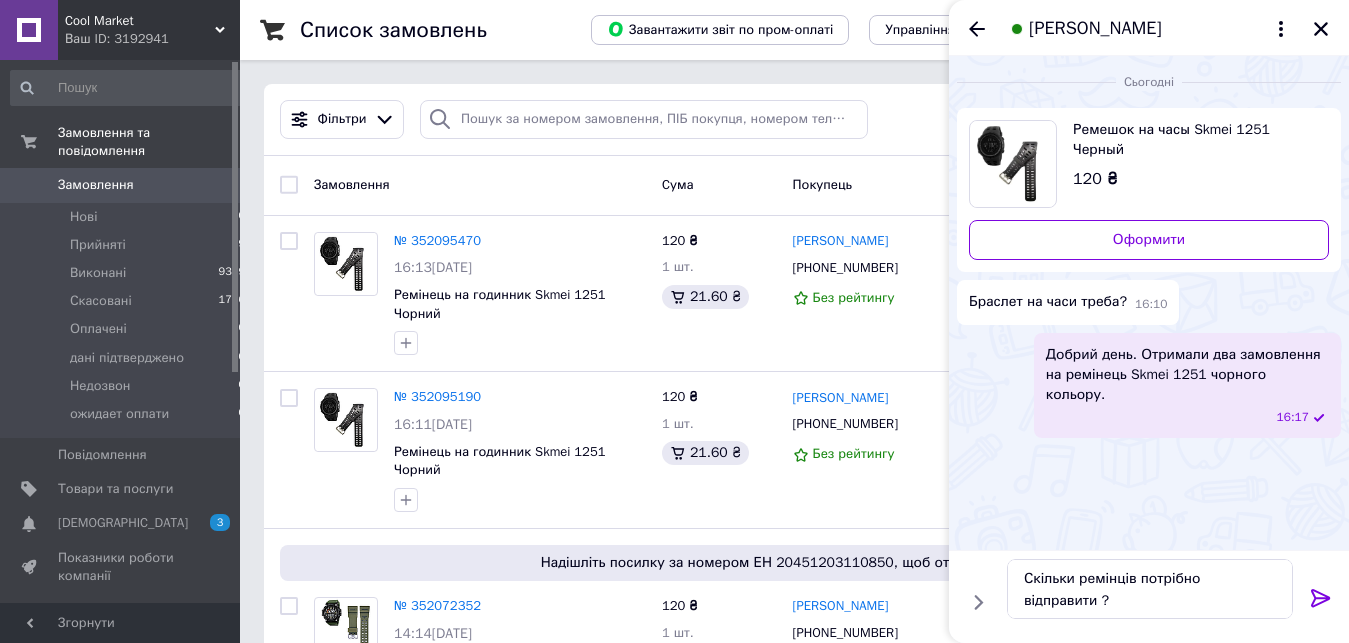 click 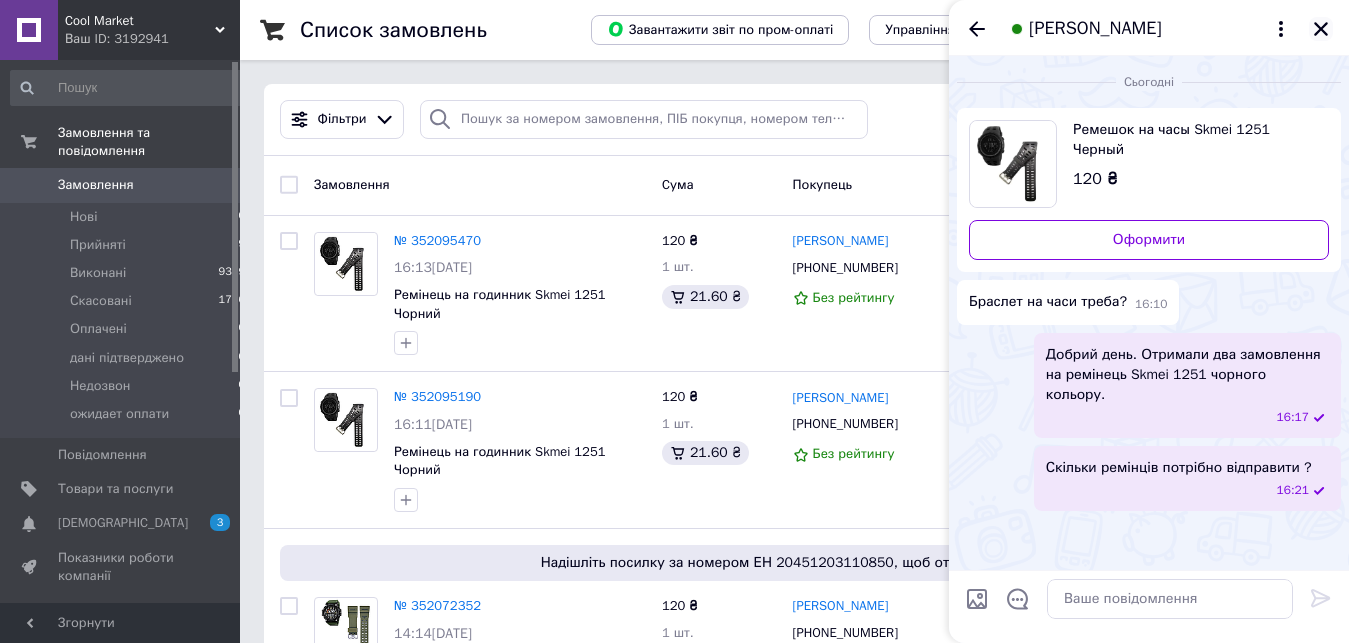 click 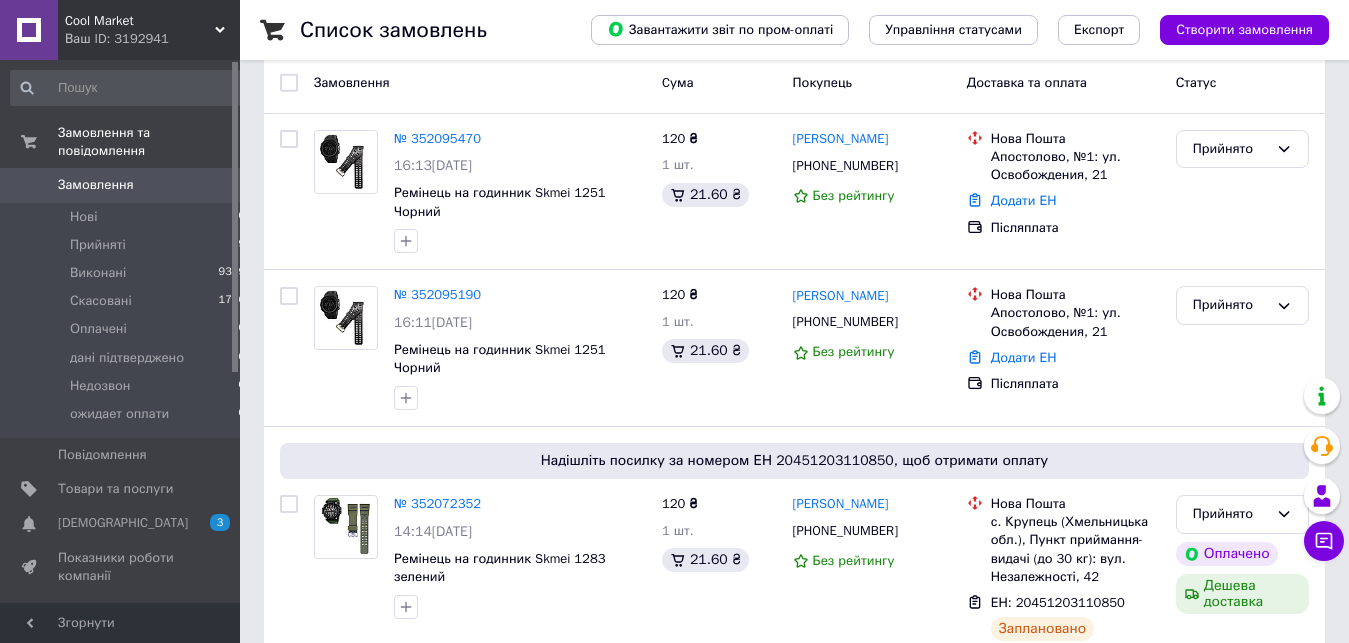 scroll, scrollTop: 0, scrollLeft: 0, axis: both 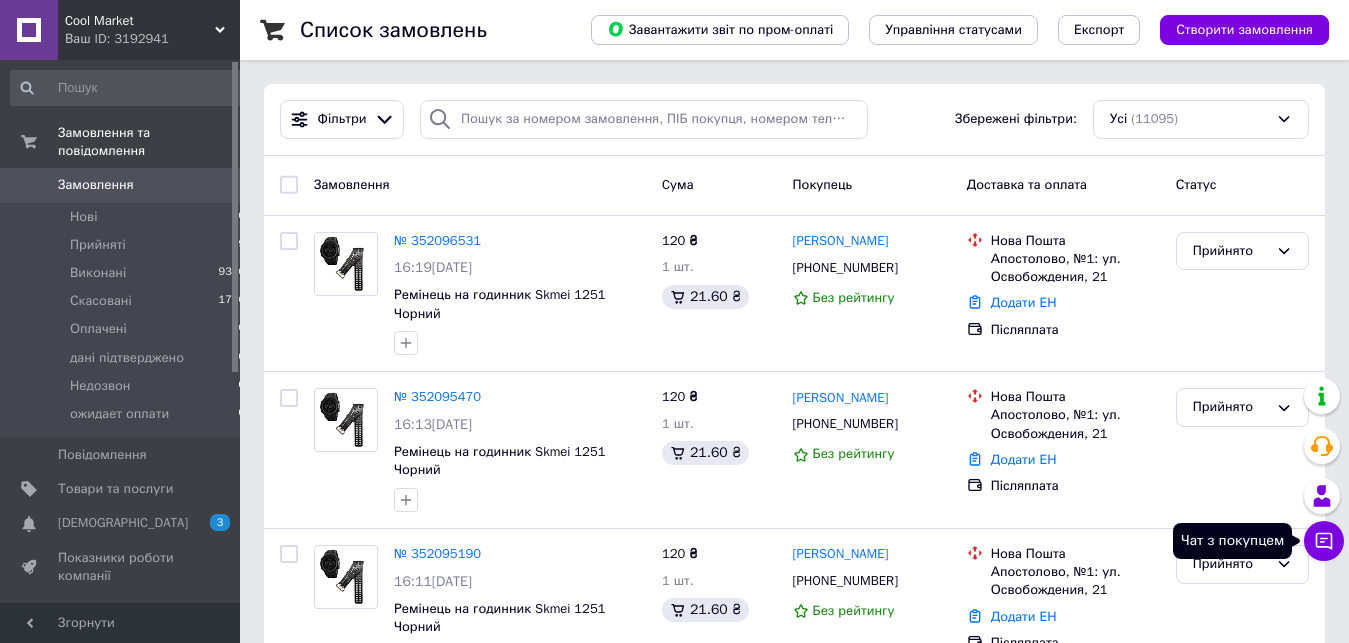 click 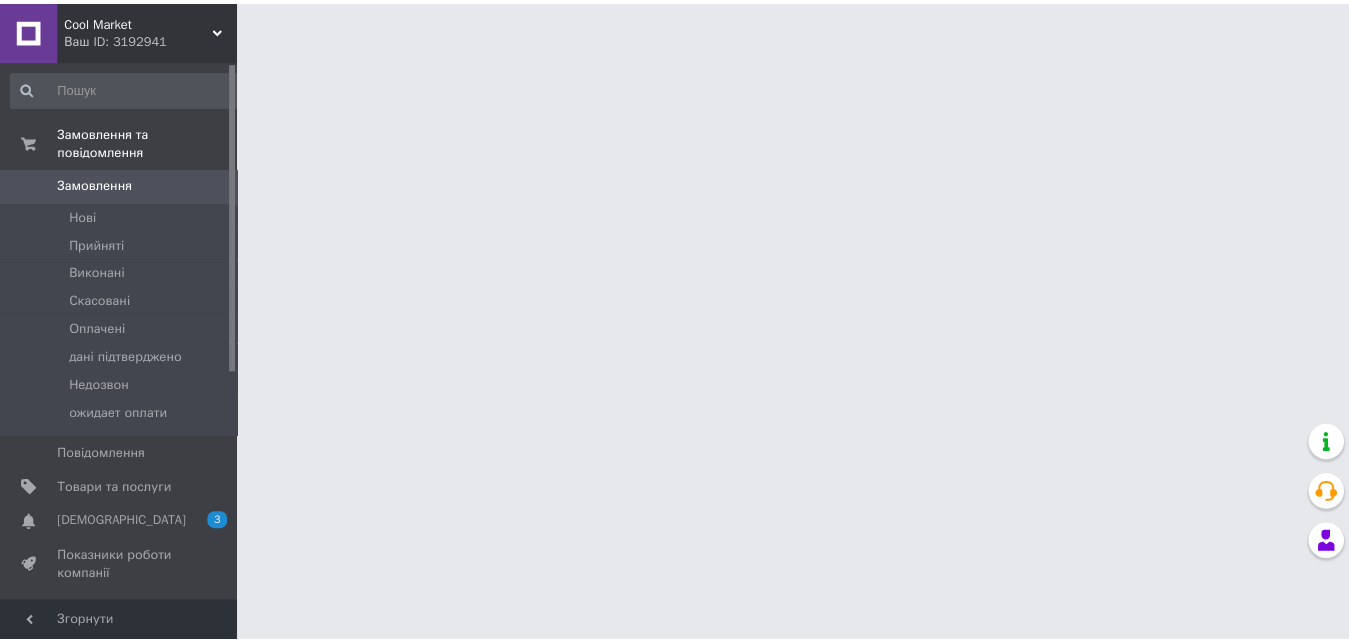 scroll, scrollTop: 0, scrollLeft: 0, axis: both 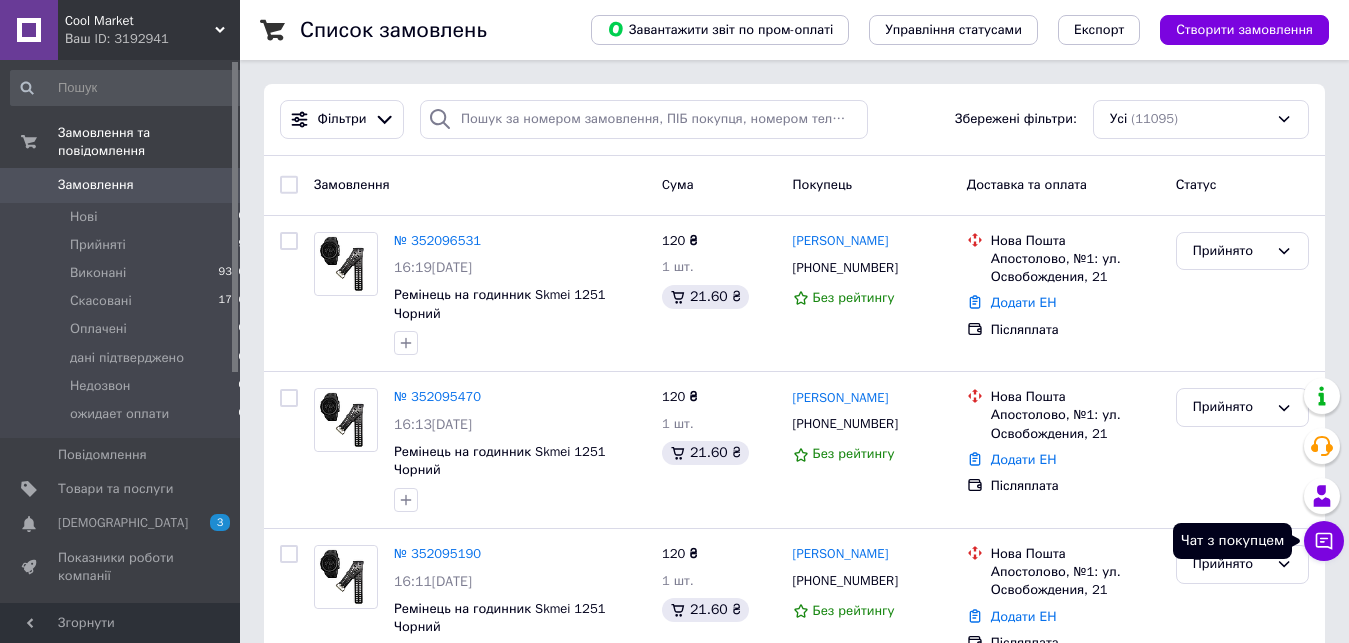 click 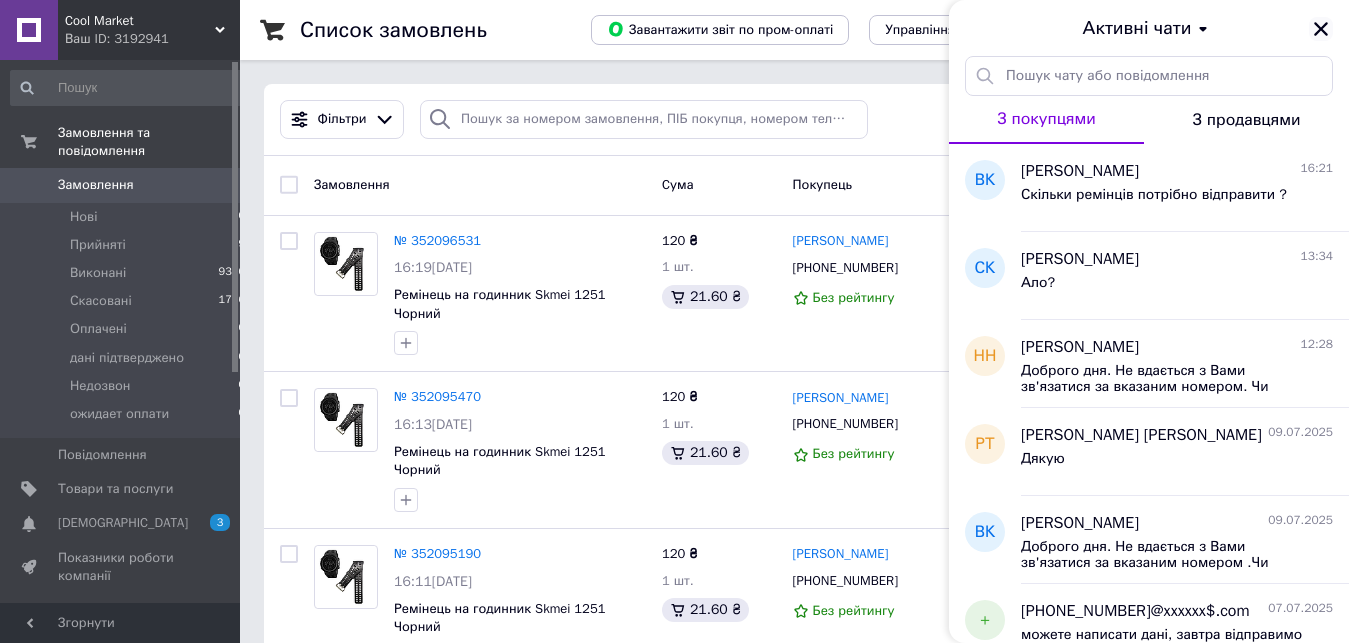 click 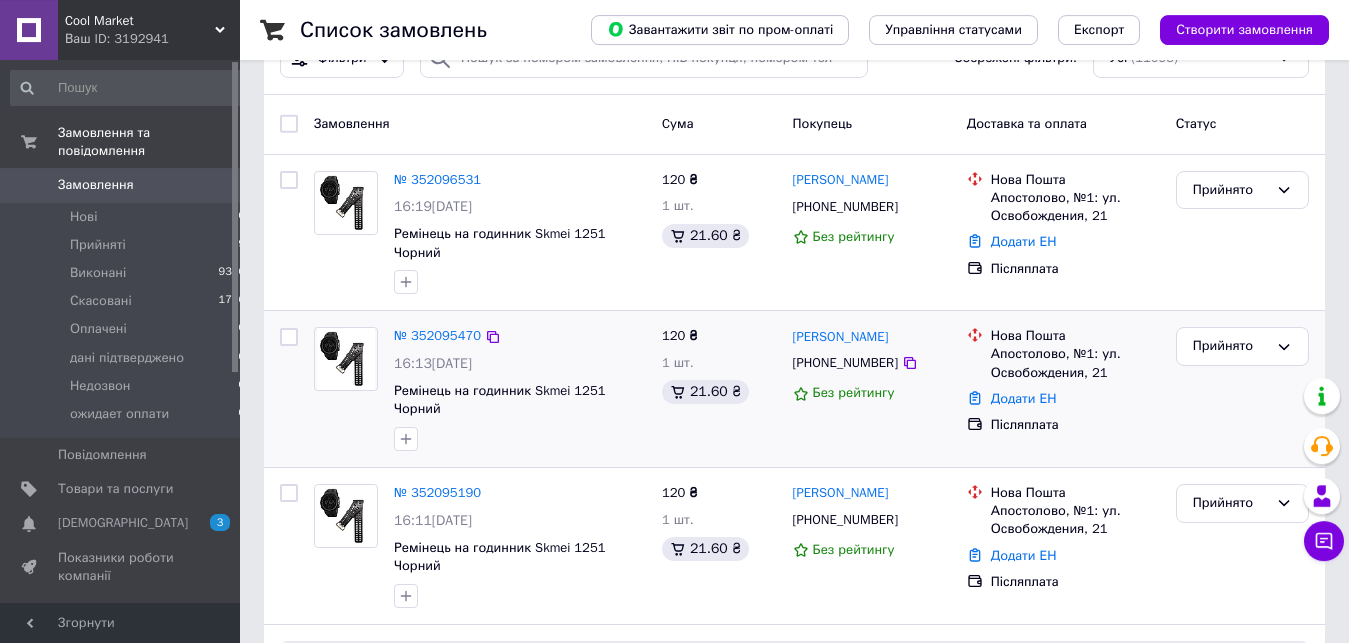 scroll, scrollTop: 102, scrollLeft: 0, axis: vertical 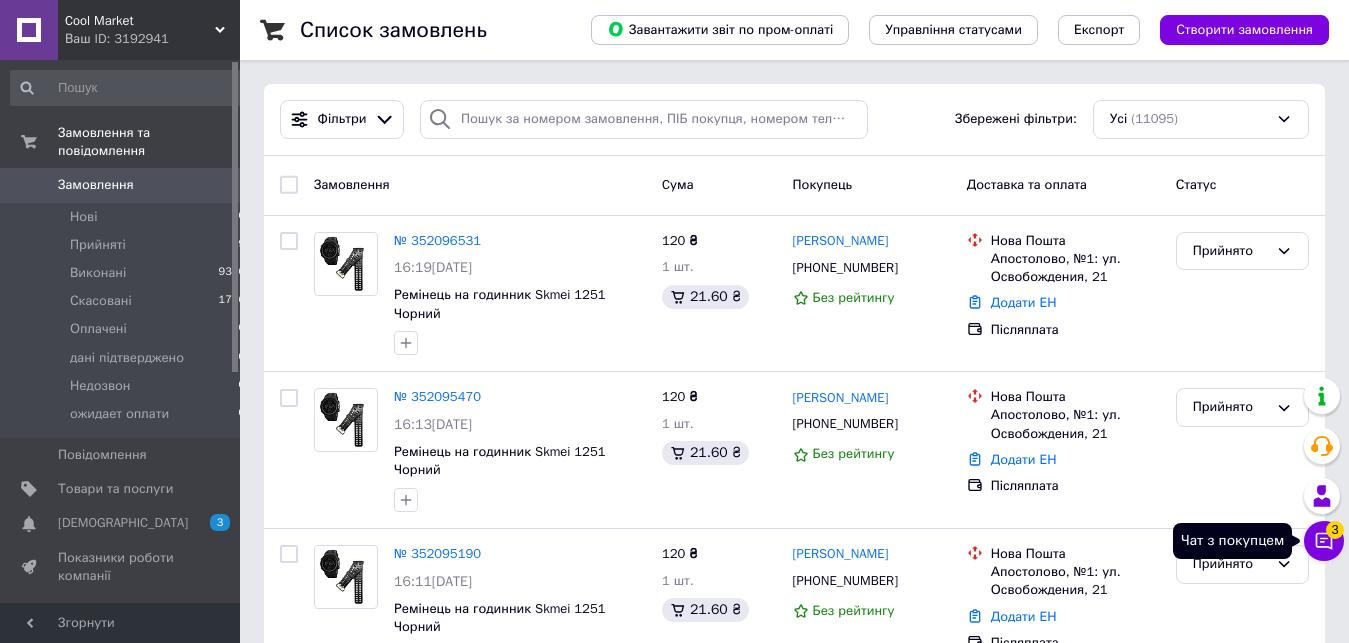 click 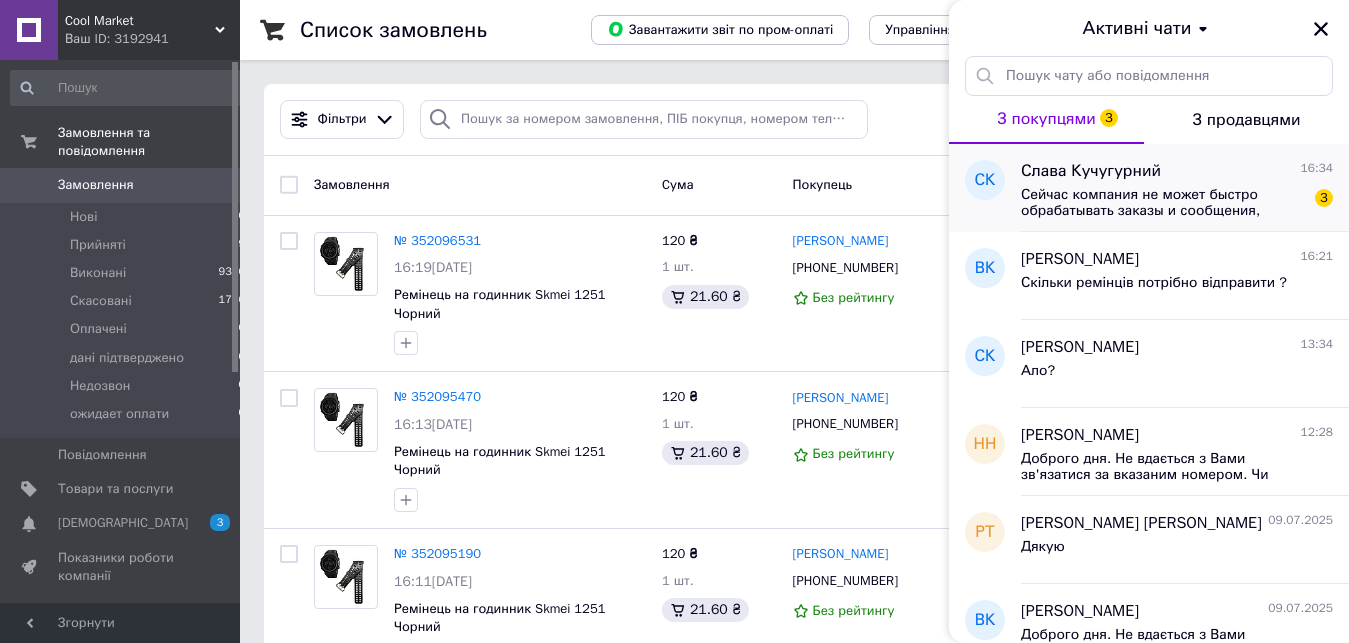 click on "Сейчас компания не может быстро обрабатывать заказы и сообщения,
поскольку по ее графику работы сегодня выходной. Ваша заявка будет обработана в ближайший рабочий день." at bounding box center [1163, 203] 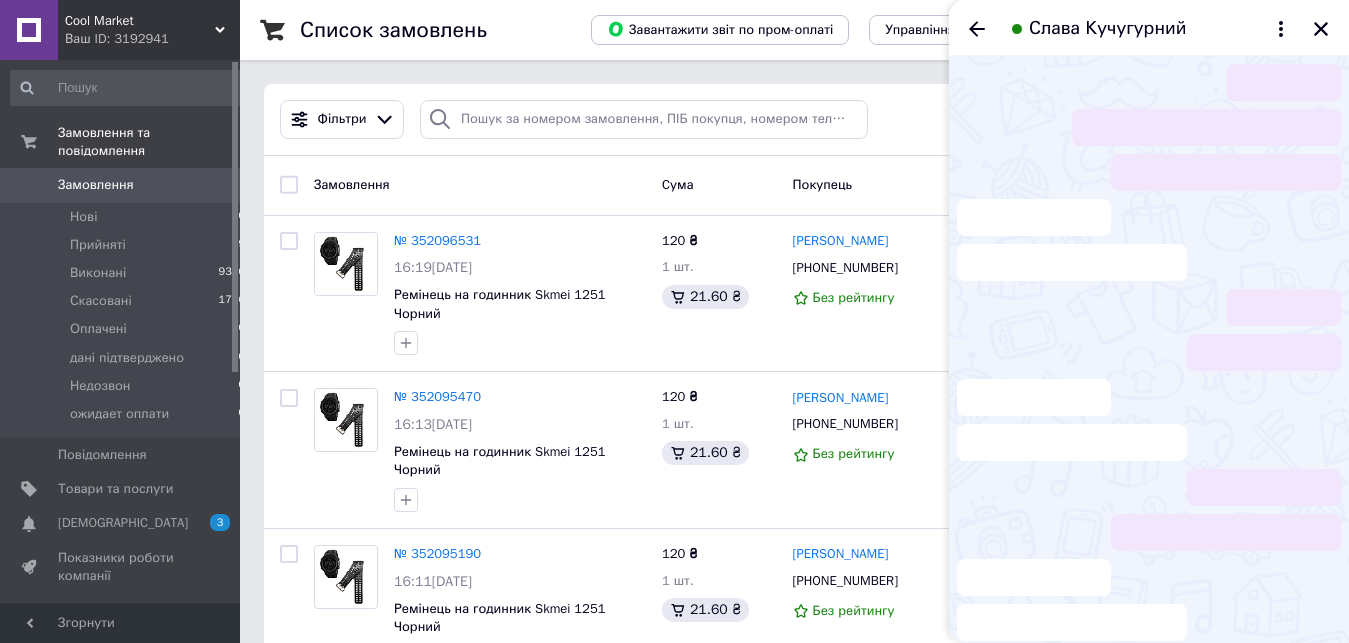 scroll, scrollTop: 196, scrollLeft: 0, axis: vertical 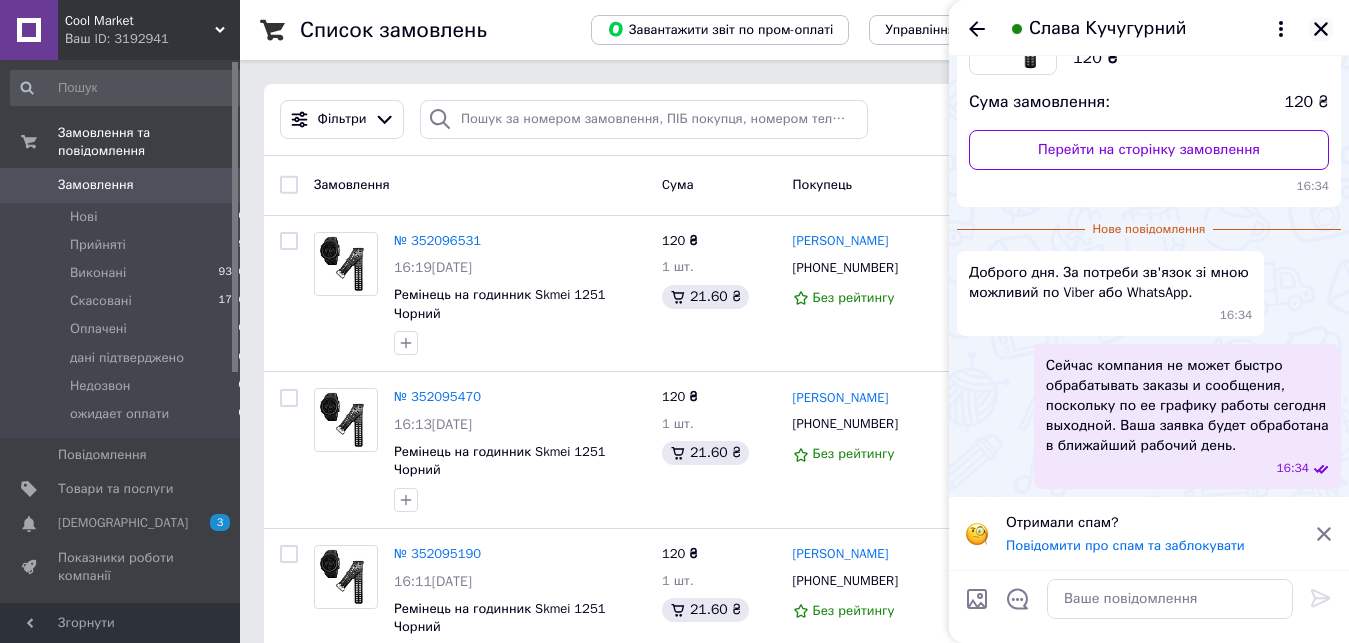 click 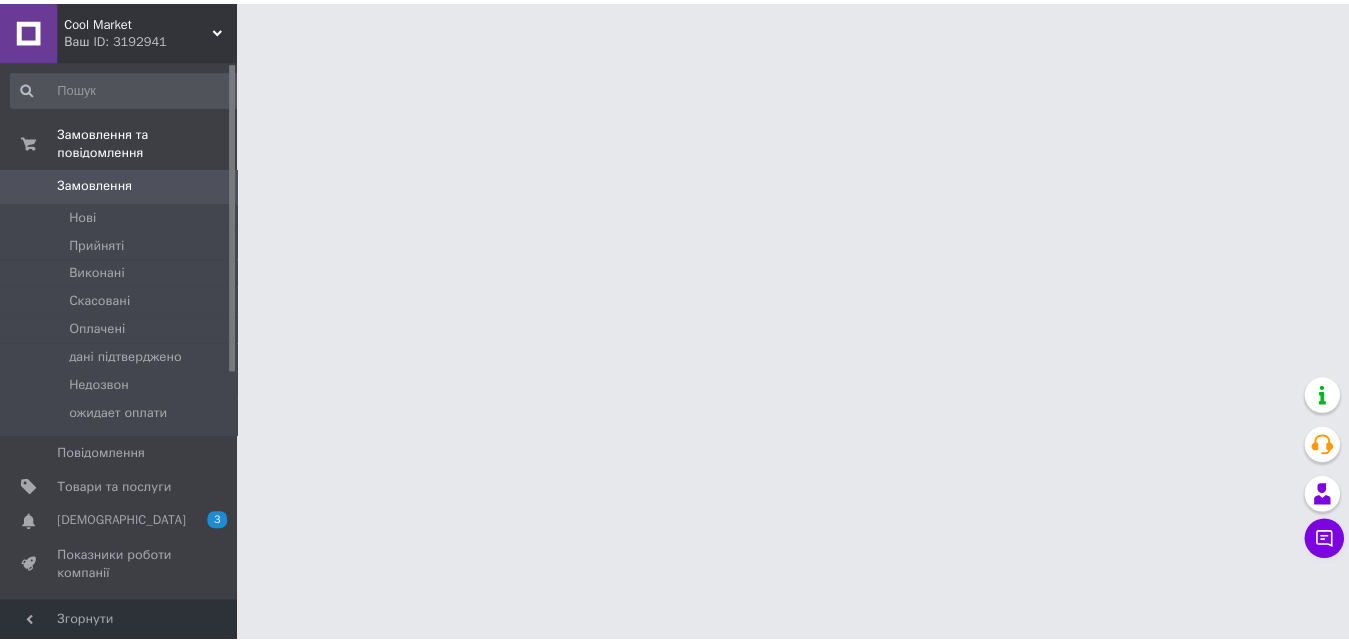 scroll, scrollTop: 0, scrollLeft: 0, axis: both 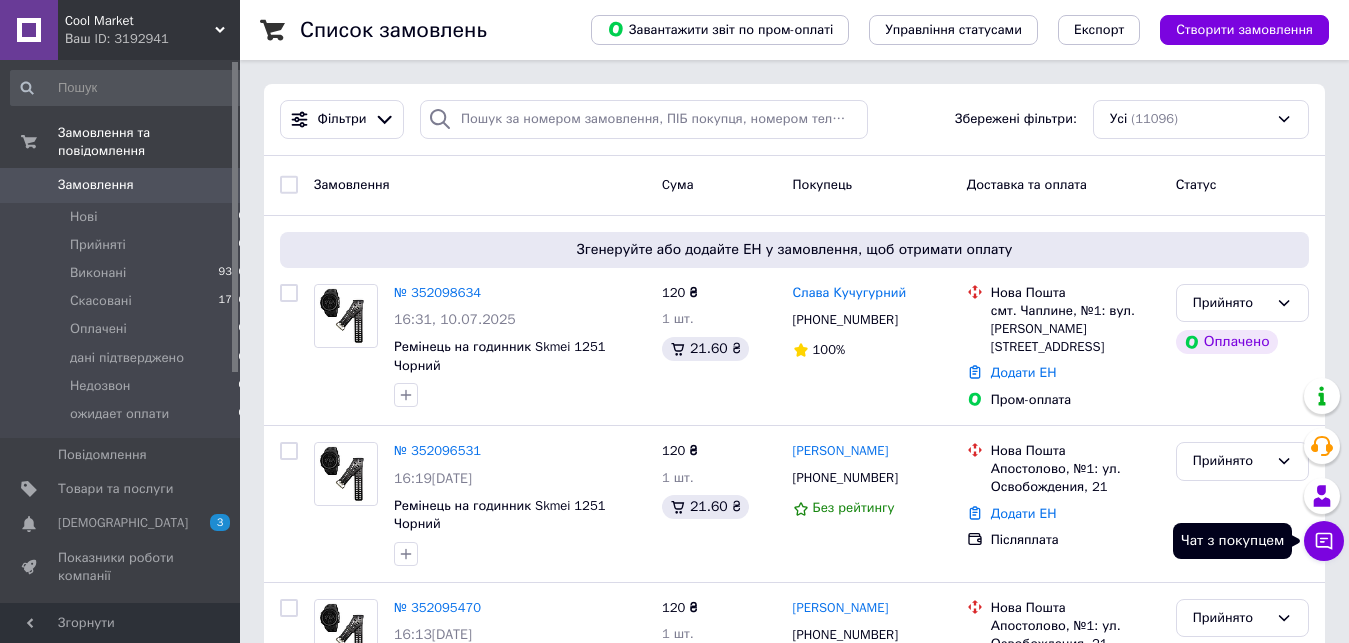 click 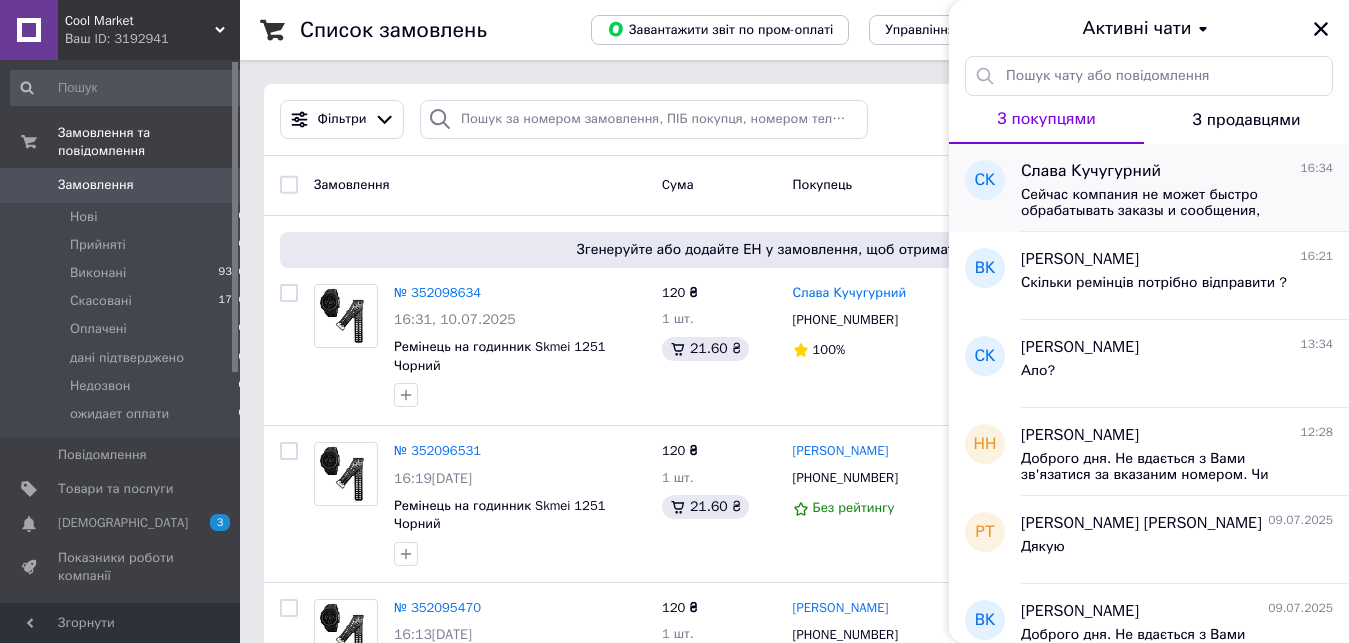 click on "Сейчас компания не может быстро обрабатывать заказы и сообщения,
поскольку по ее графику работы сегодня выходной. Ваша заявка будет обработана в ближайший рабочий день." at bounding box center (1163, 203) 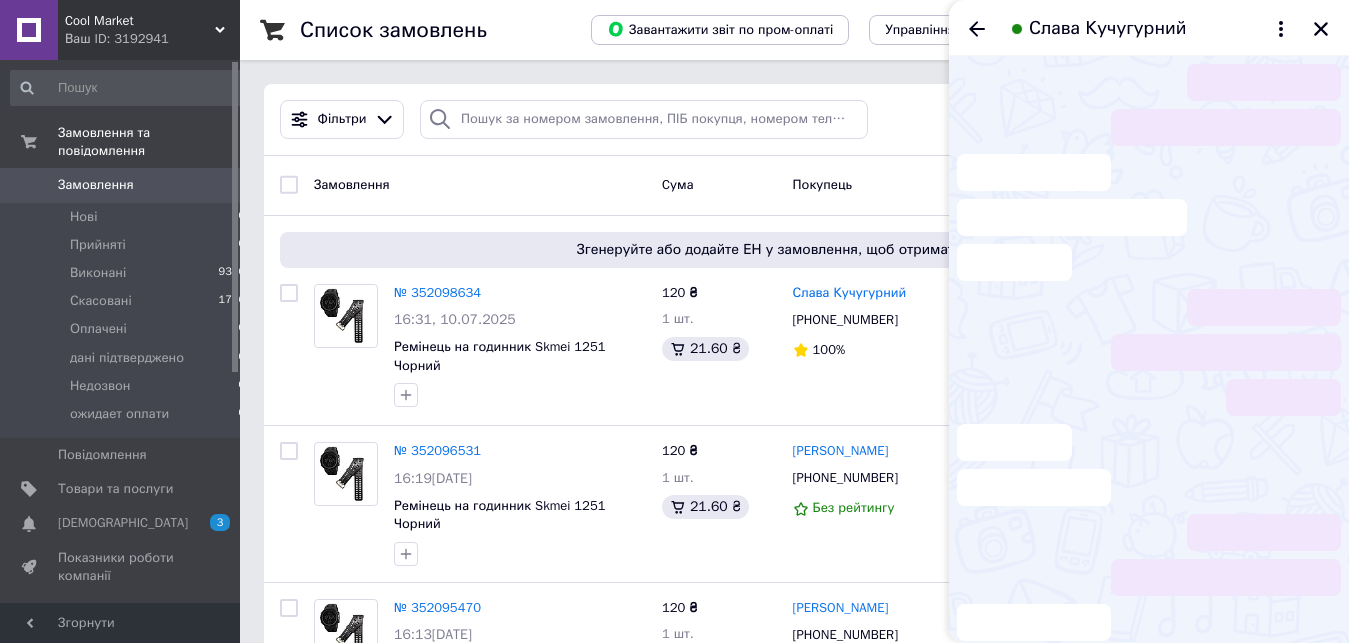scroll, scrollTop: 160, scrollLeft: 0, axis: vertical 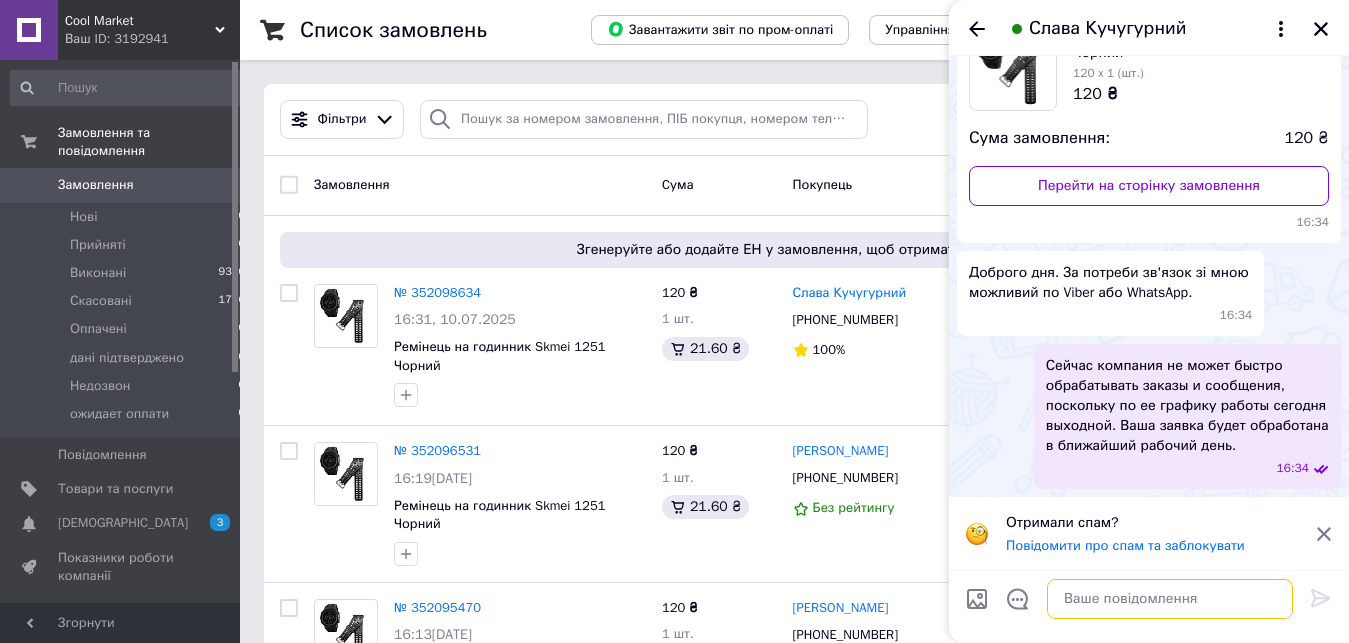 click at bounding box center [1170, 599] 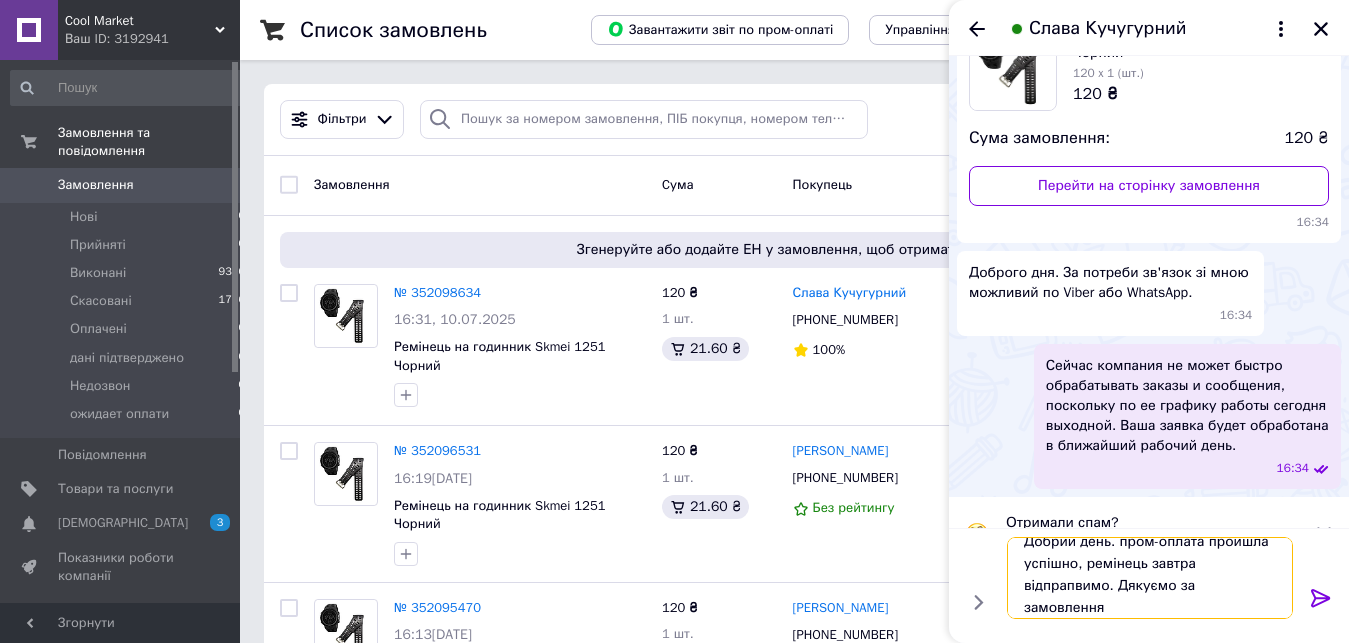 scroll, scrollTop: 2, scrollLeft: 0, axis: vertical 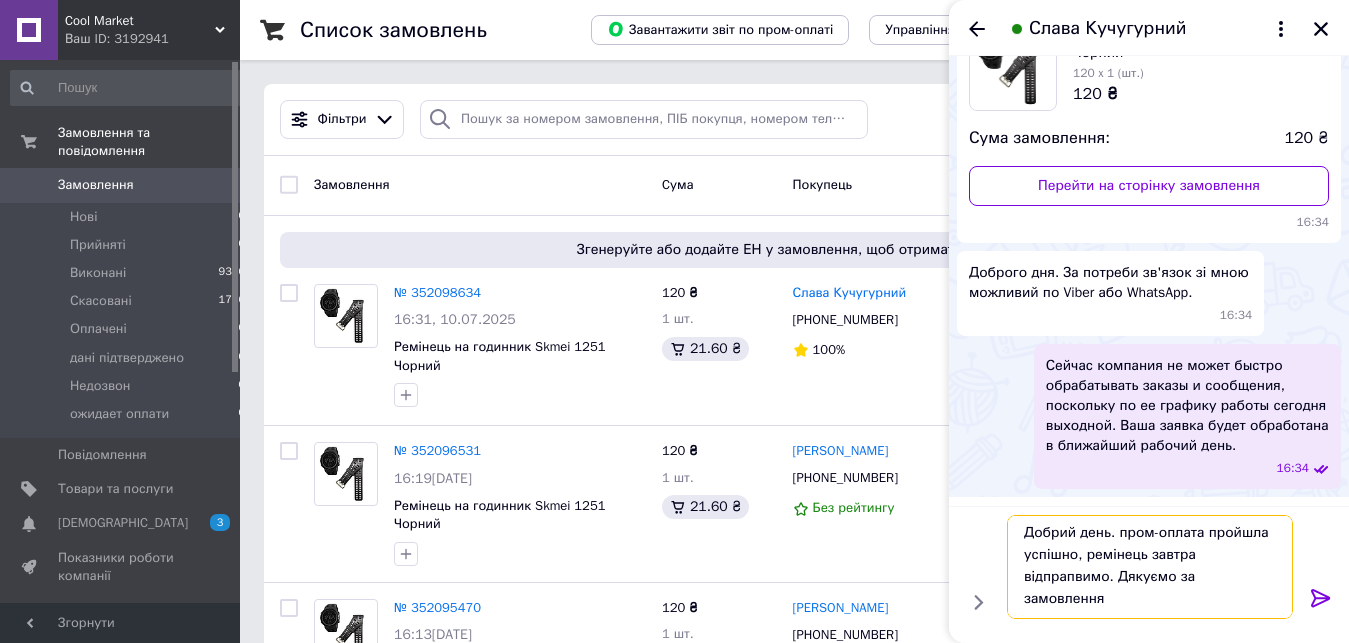 click on "Добрий день. пром-оплата пройшла успішно, ремінець завтра відпрапвимо. Дякуємо за замовлення" at bounding box center (1150, 567) 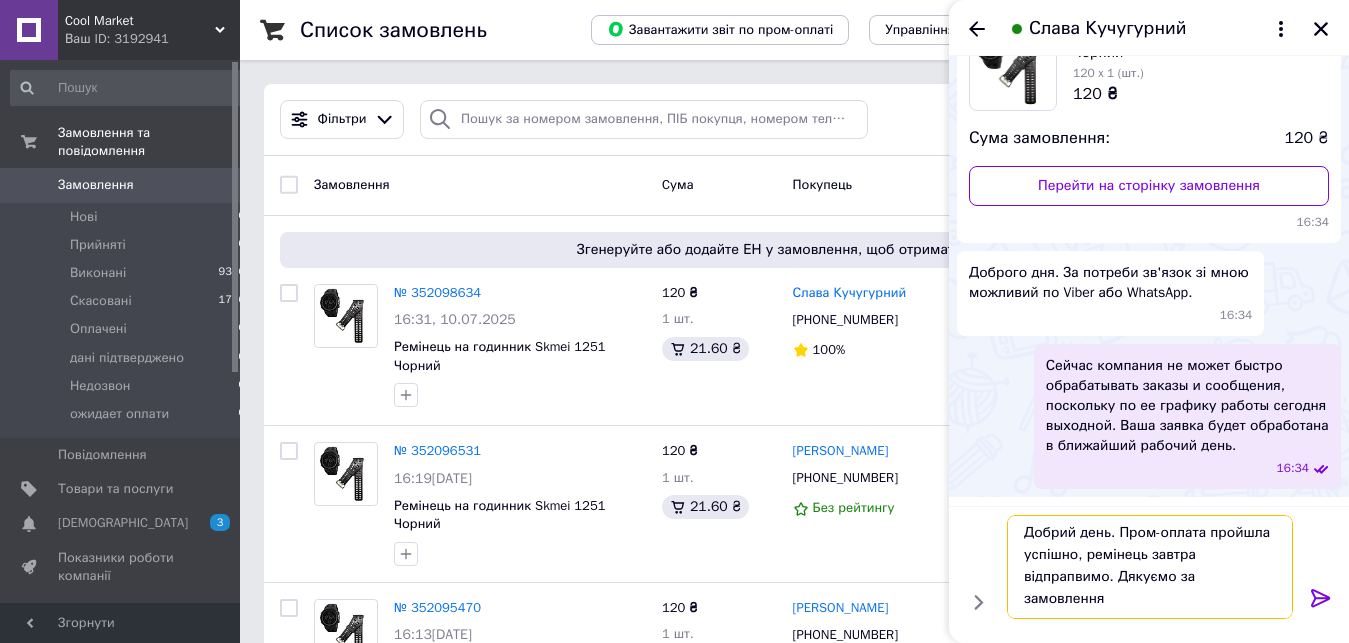 click on "Добрий день. Пром-оплата пройшла успішно, ремінець завтра відпрапвимо. Дякуємо за замовлення" at bounding box center (1150, 567) 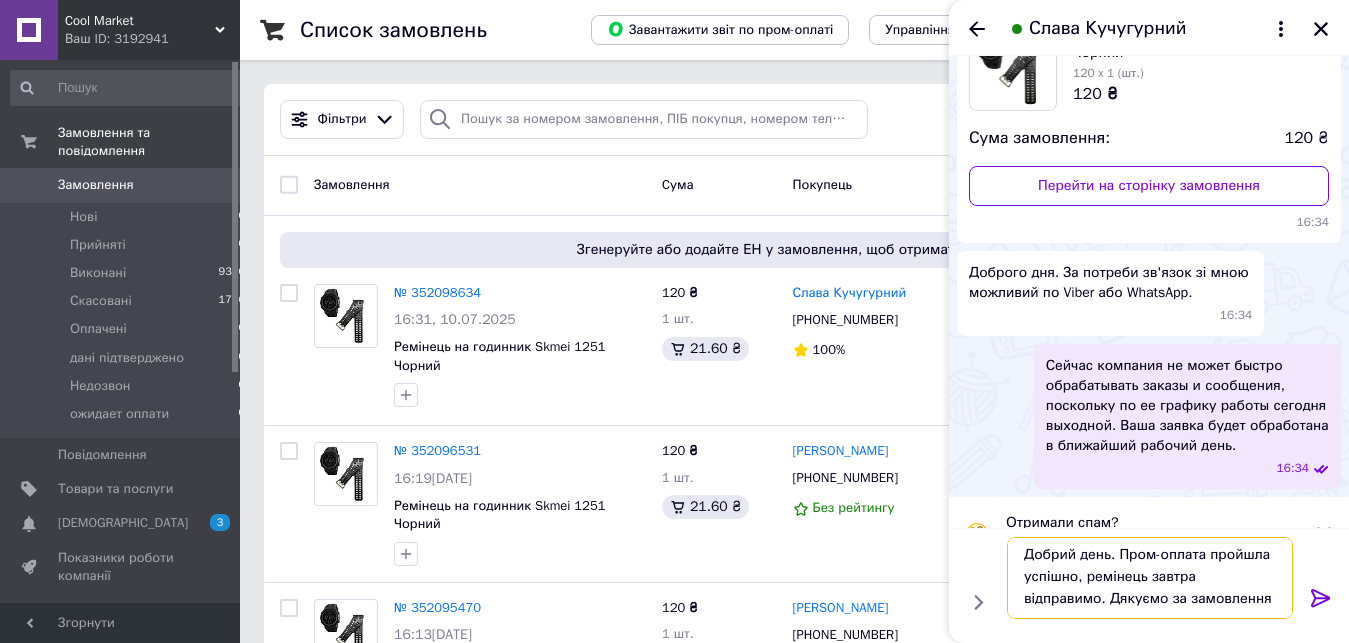 scroll, scrollTop: 24, scrollLeft: 0, axis: vertical 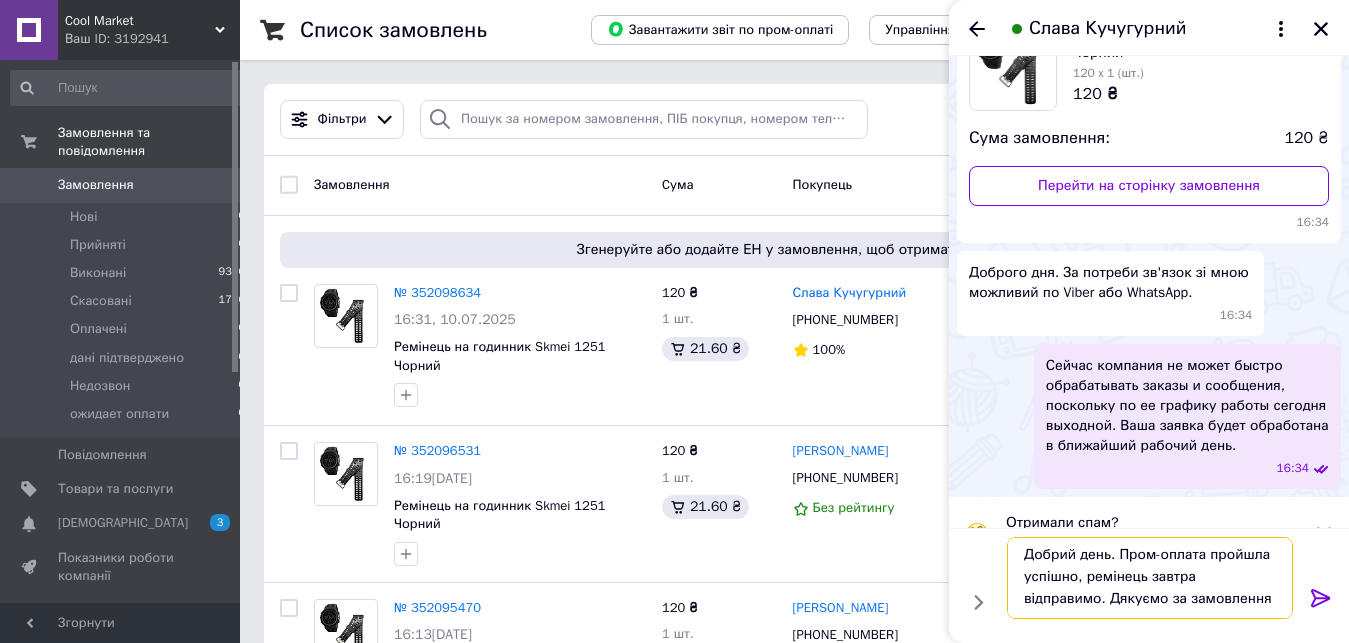 type on "Добрий день. Пром-оплата пройшла успішно, ремінець завтра відправимо. Дякуємо за замовлення" 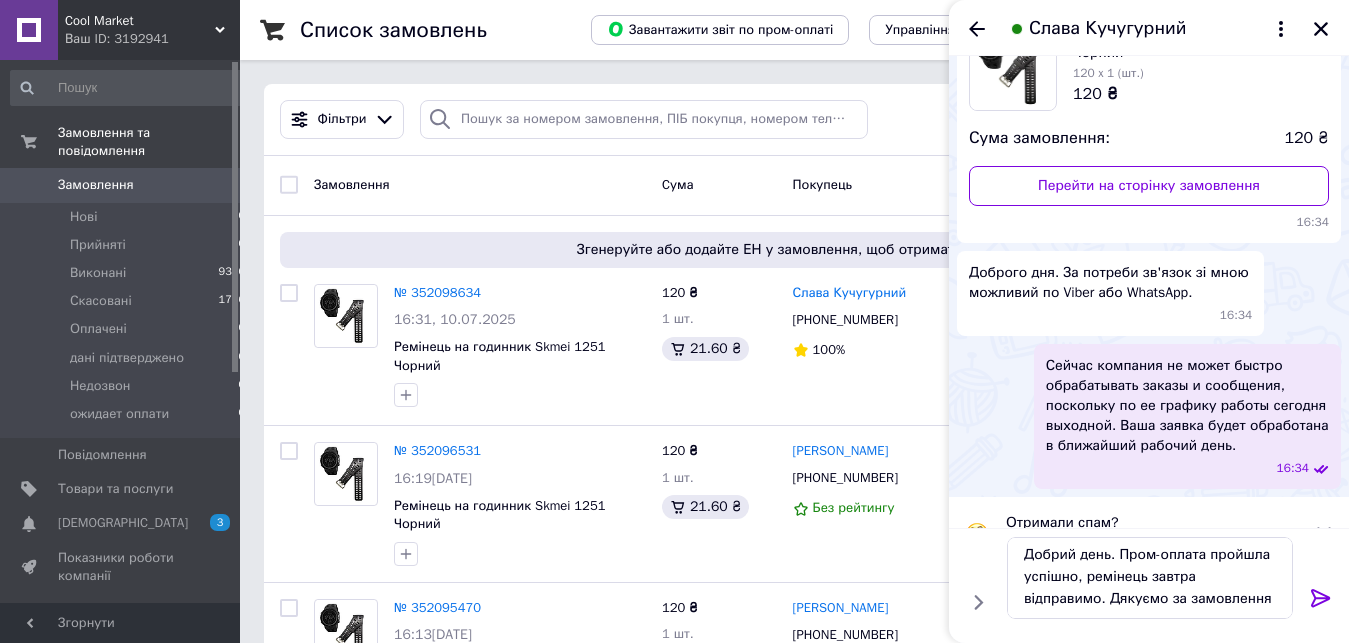 click 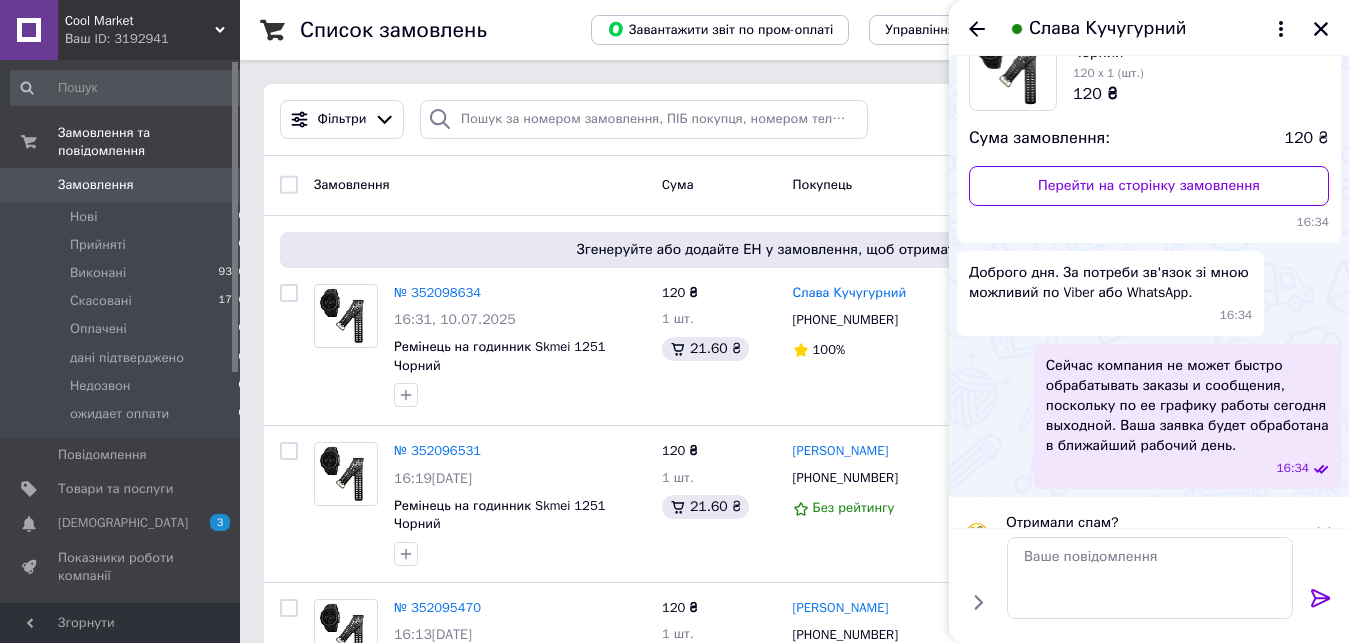 scroll, scrollTop: 0, scrollLeft: 0, axis: both 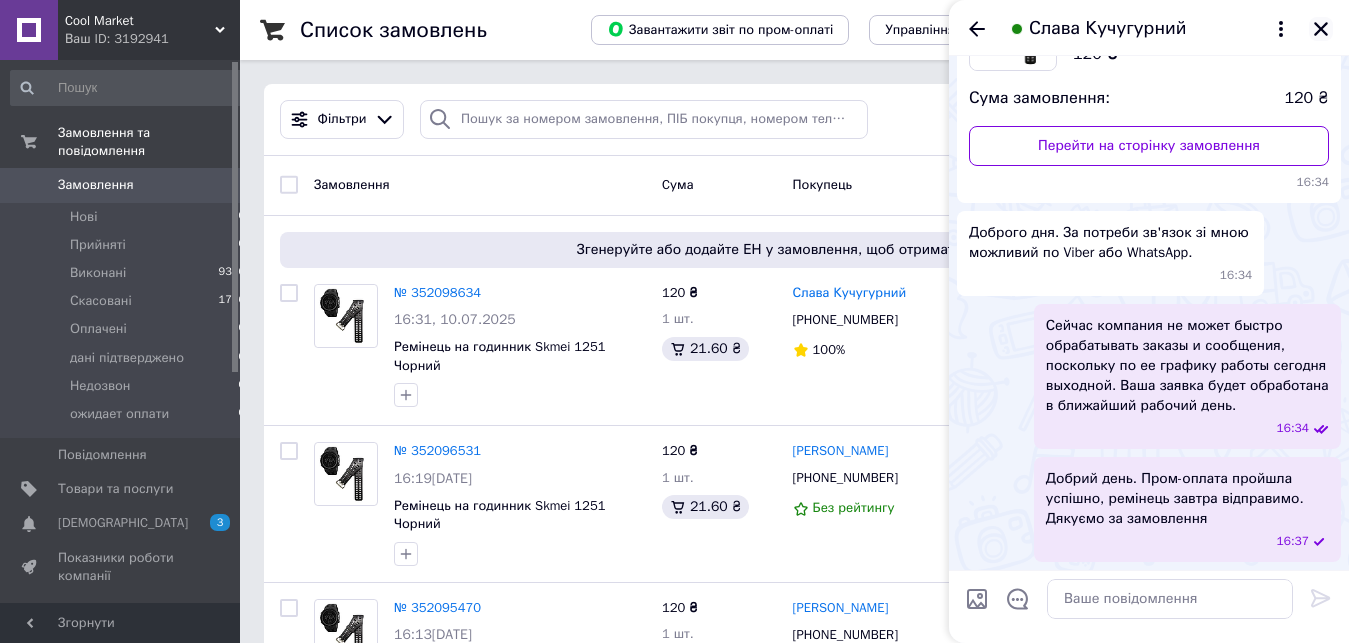 click 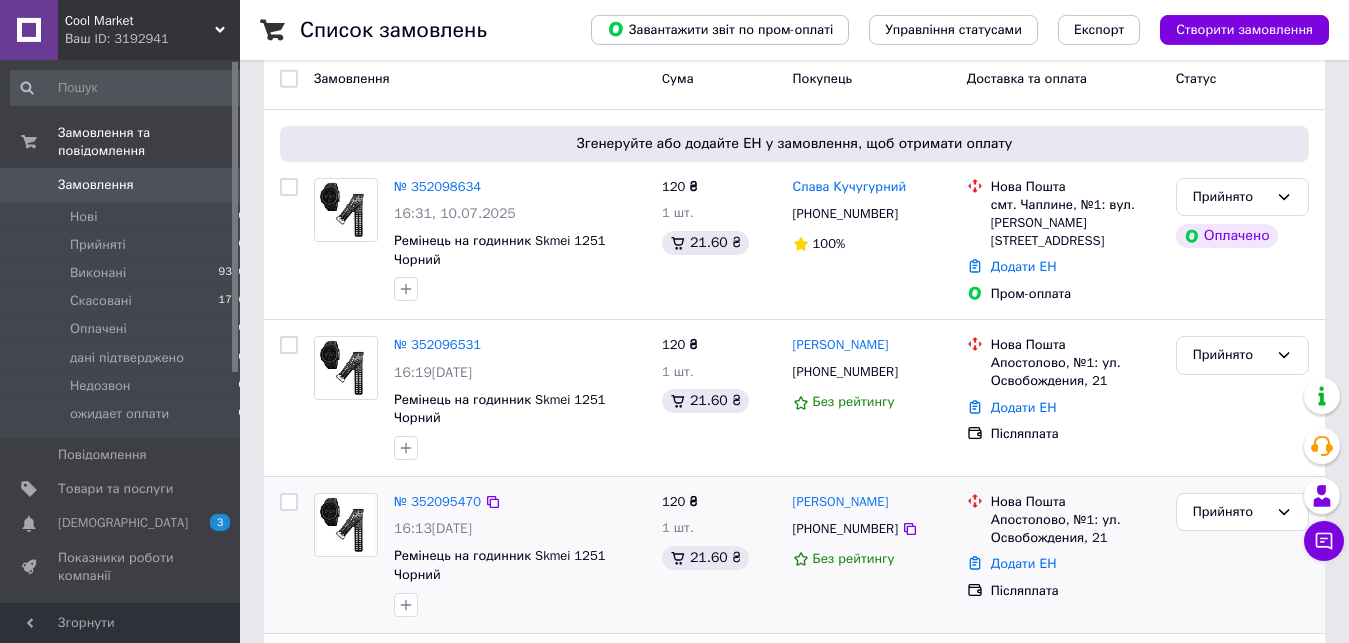 scroll, scrollTop: 204, scrollLeft: 0, axis: vertical 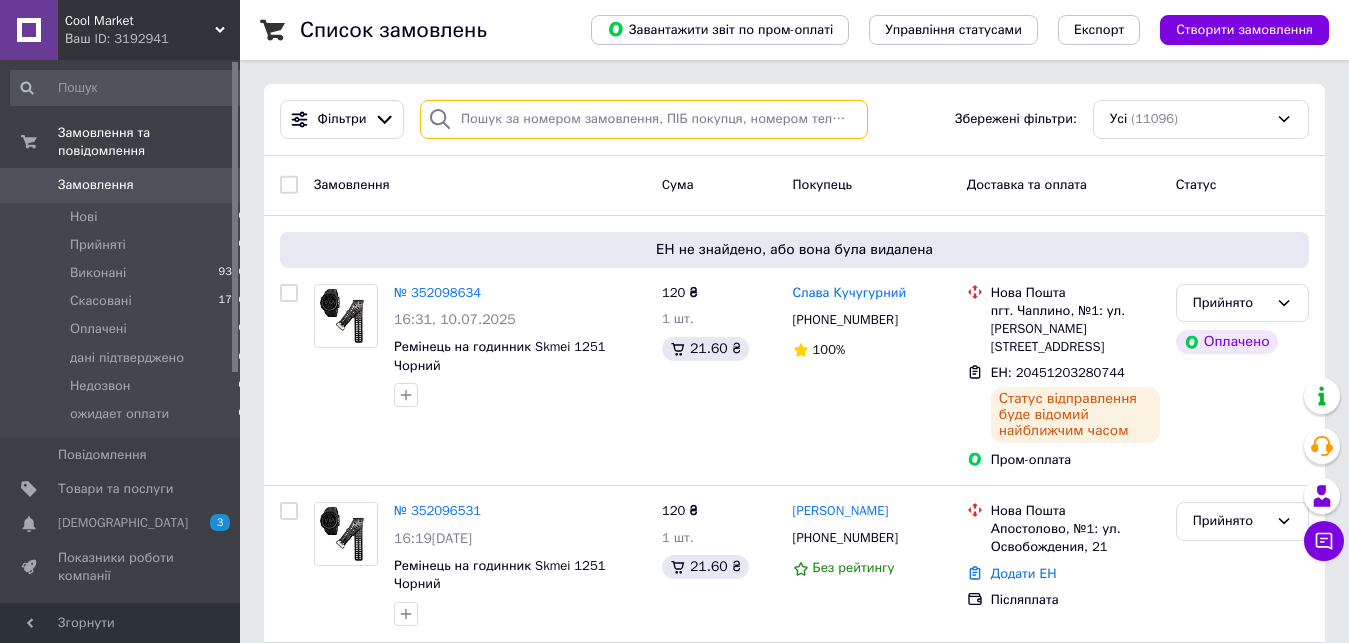 paste on "PRM-926227269" 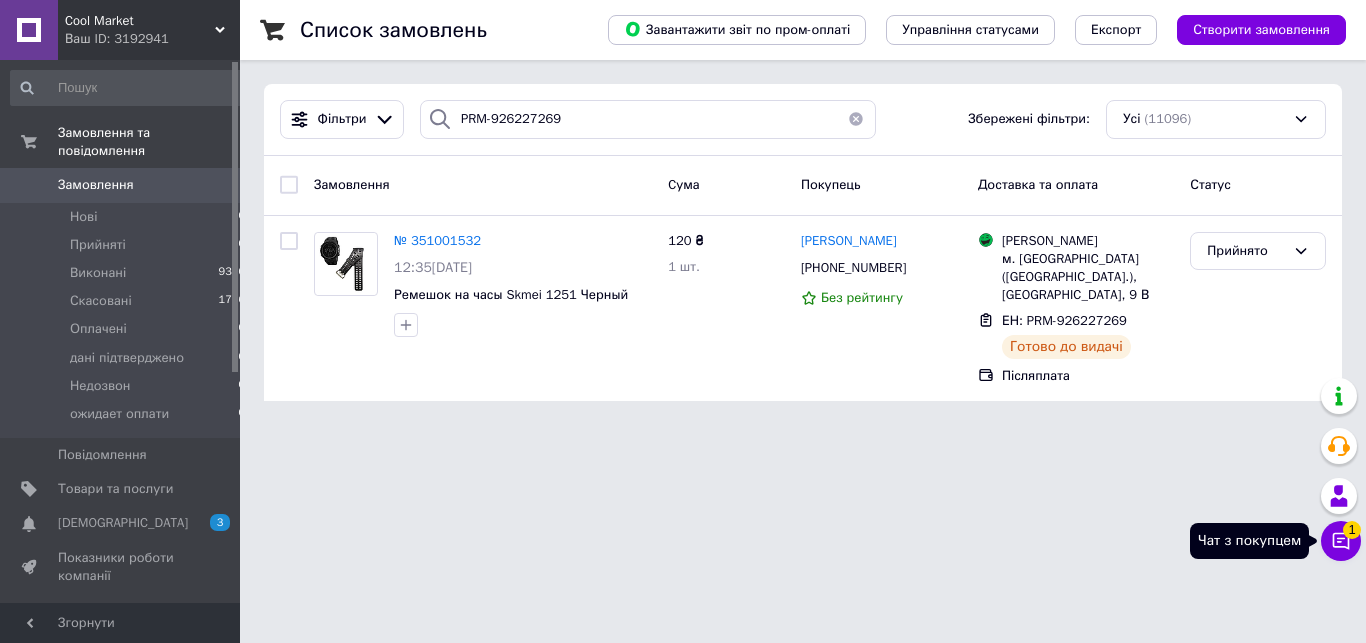 click 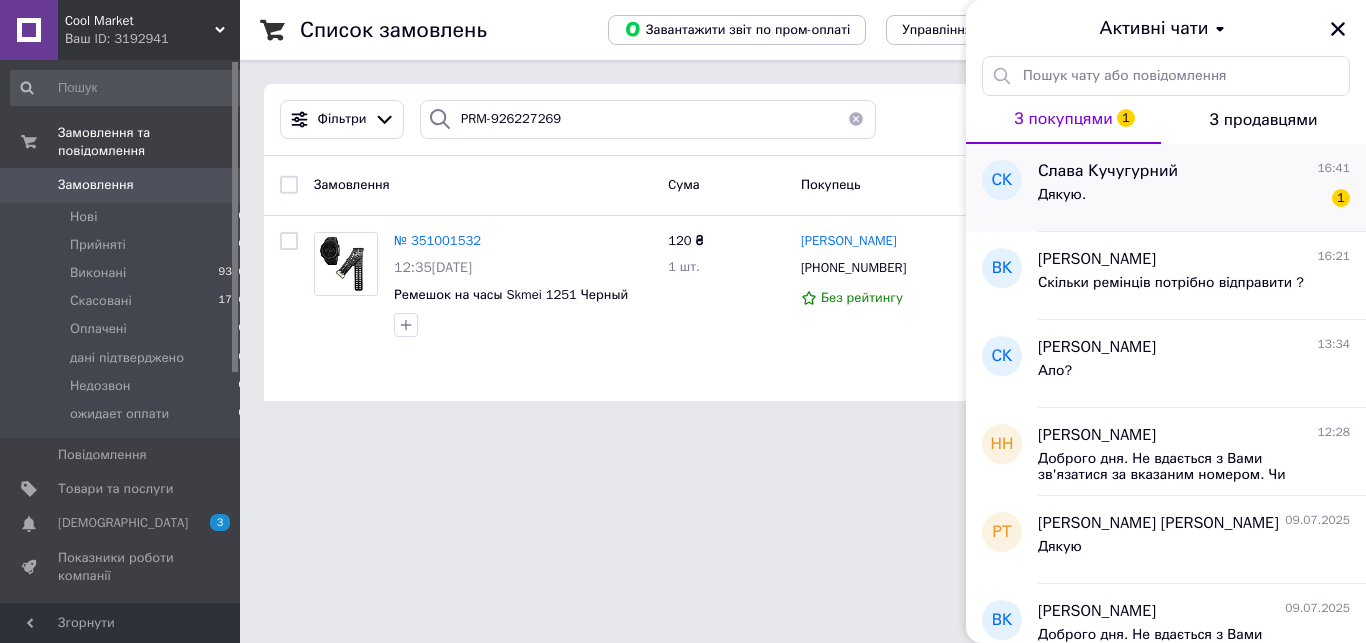 click on "Дякую. 1" at bounding box center [1194, 199] 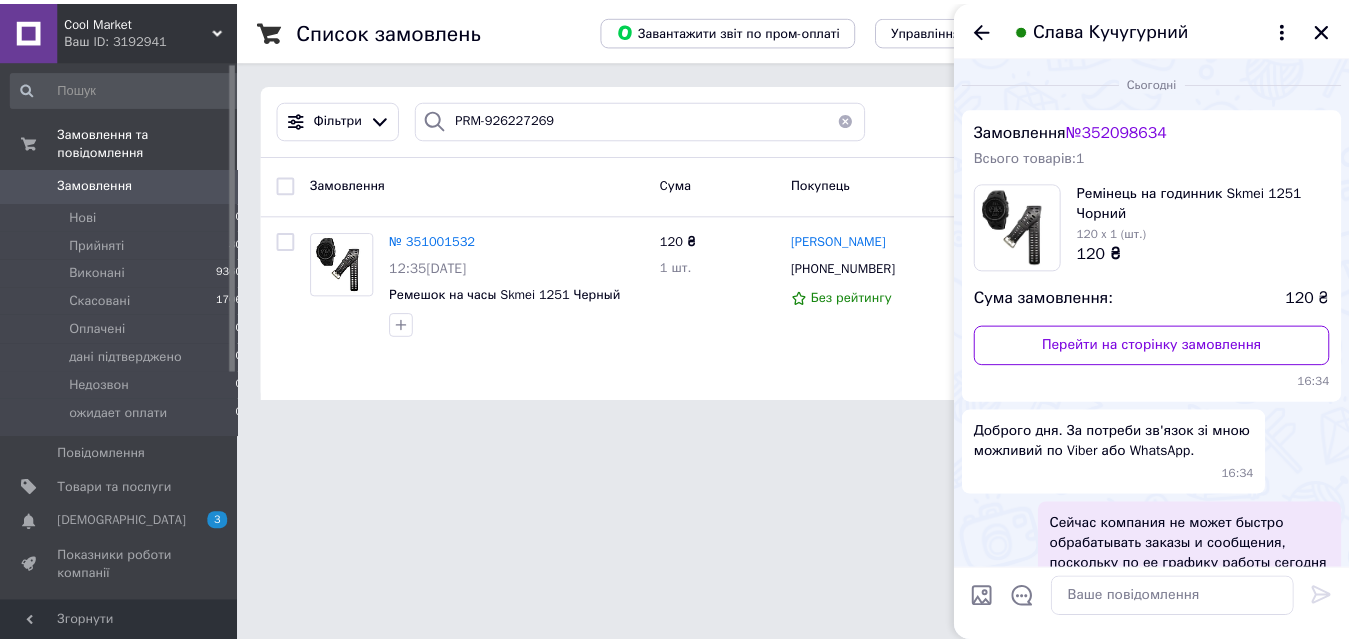 scroll, scrollTop: 289, scrollLeft: 0, axis: vertical 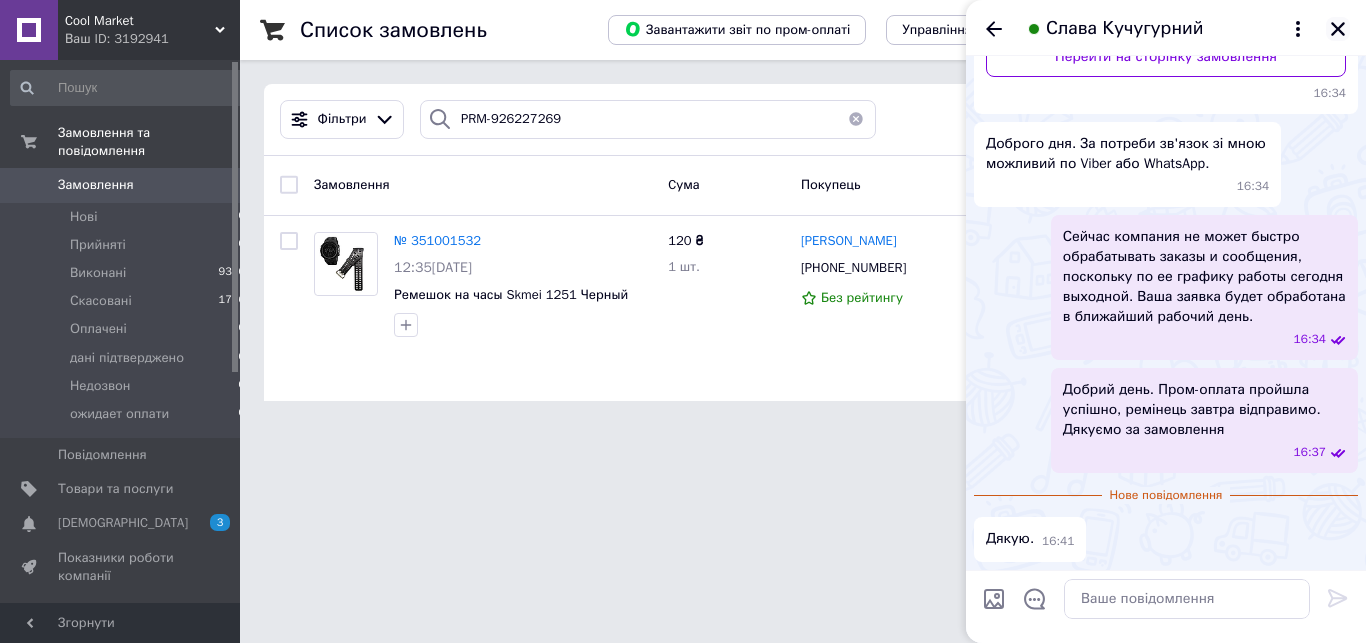 click 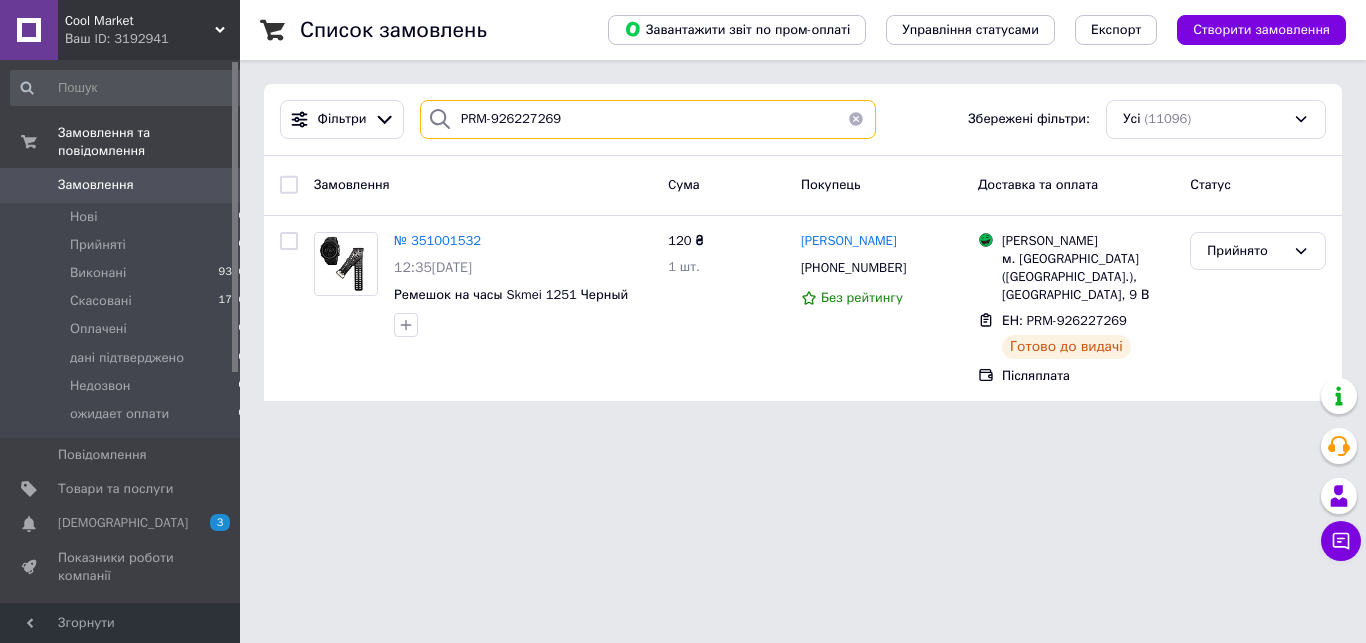 click on "PRM-926227269" at bounding box center [648, 119] 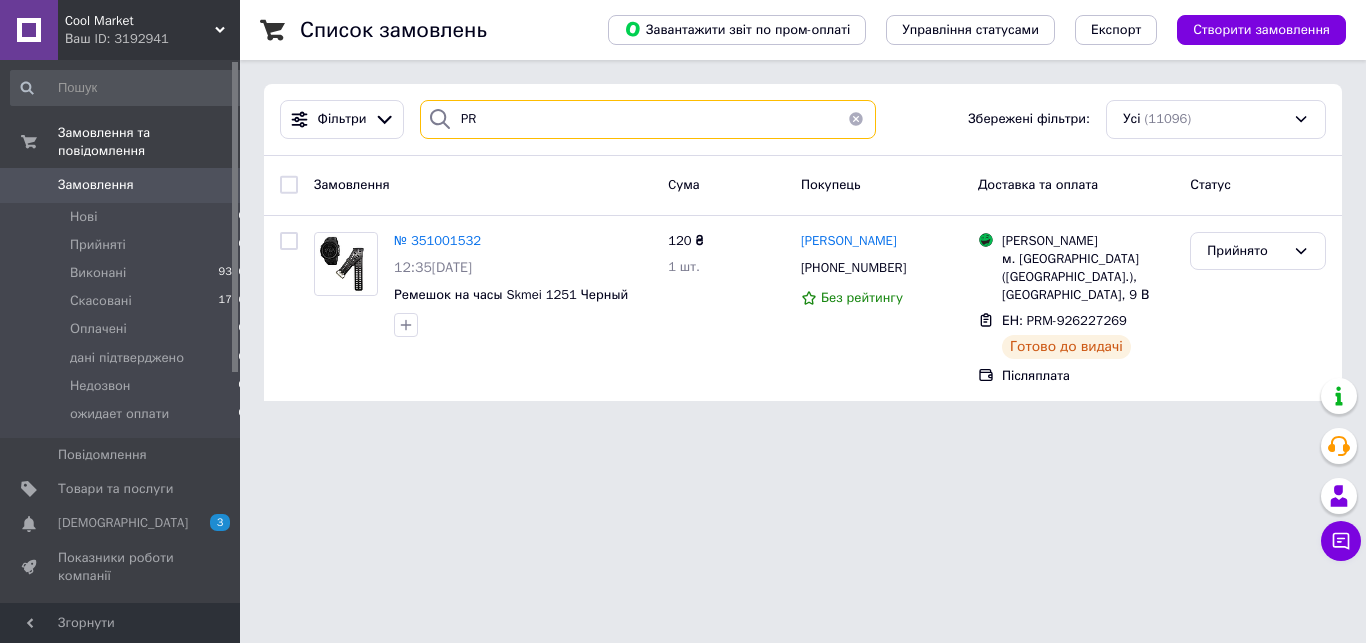 type on "P" 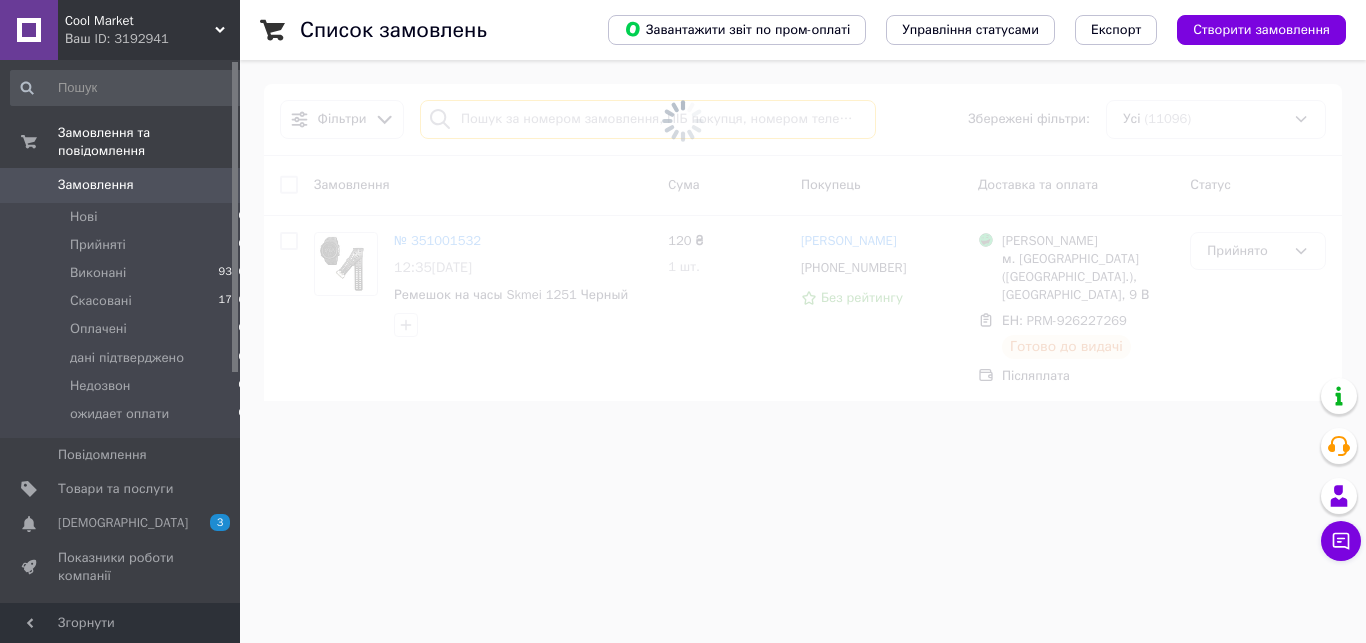 type 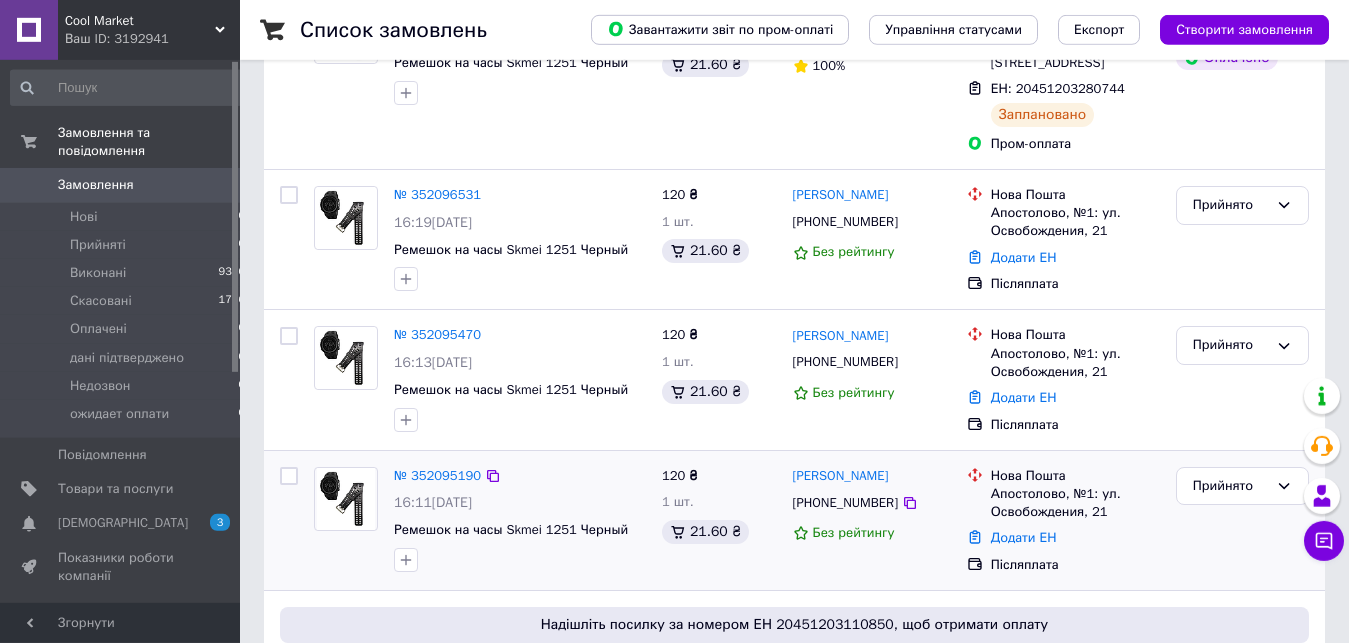 scroll, scrollTop: 306, scrollLeft: 0, axis: vertical 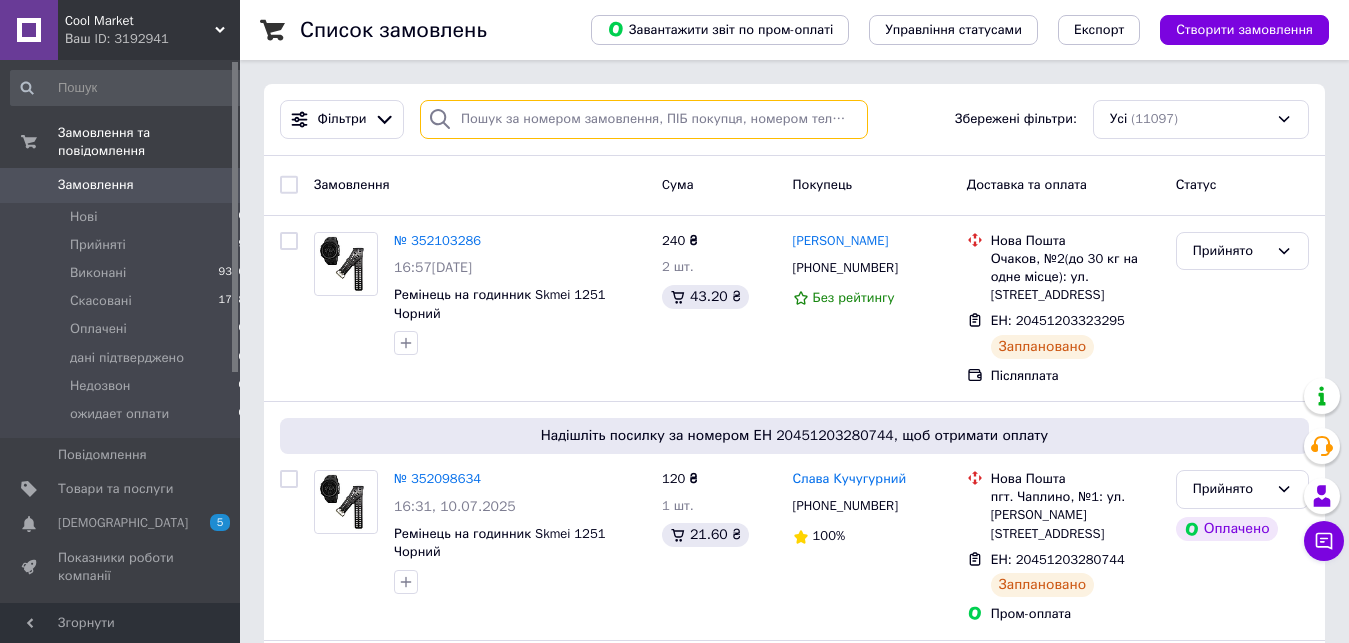 paste on "PRM-756543617" 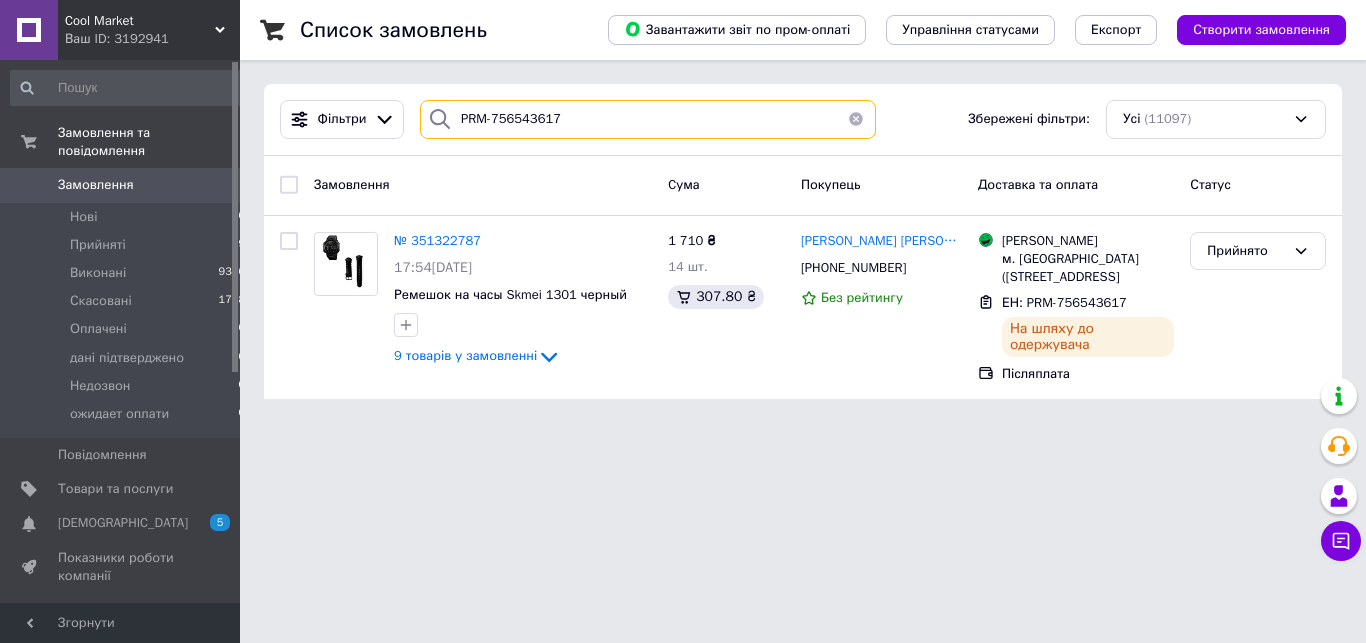 click on "PRM-756543617" at bounding box center [648, 119] 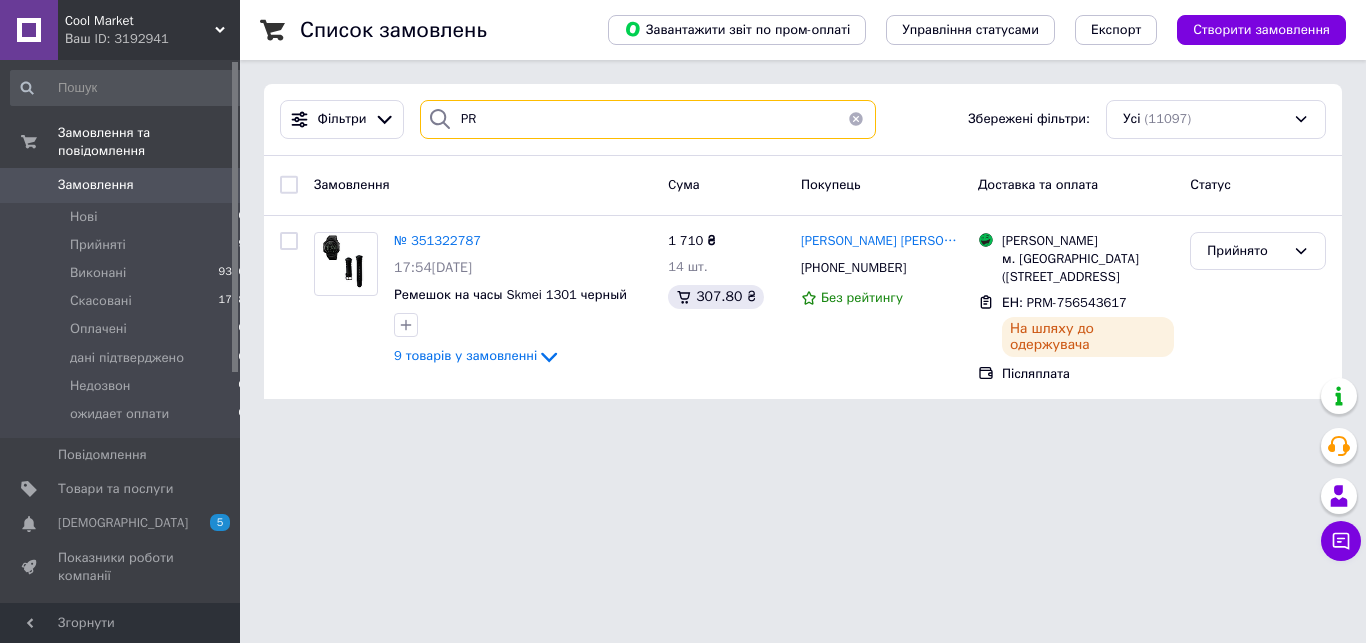 type on "P" 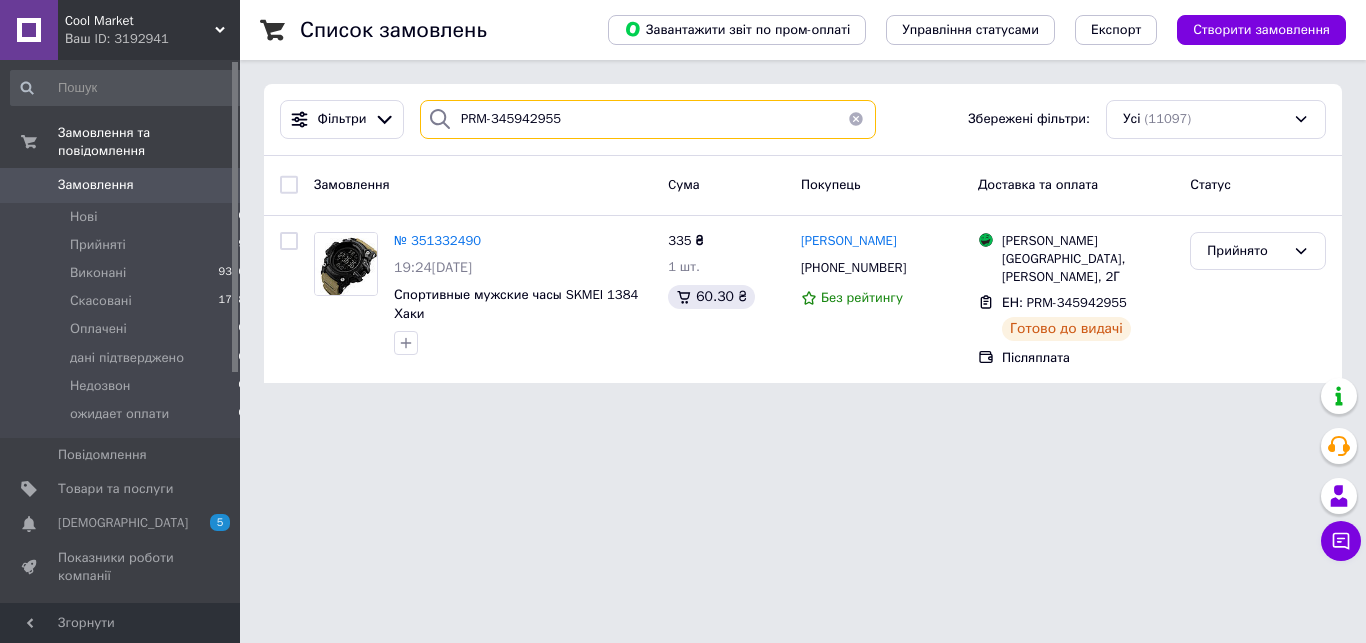 click on "PRM-345942955" at bounding box center [648, 119] 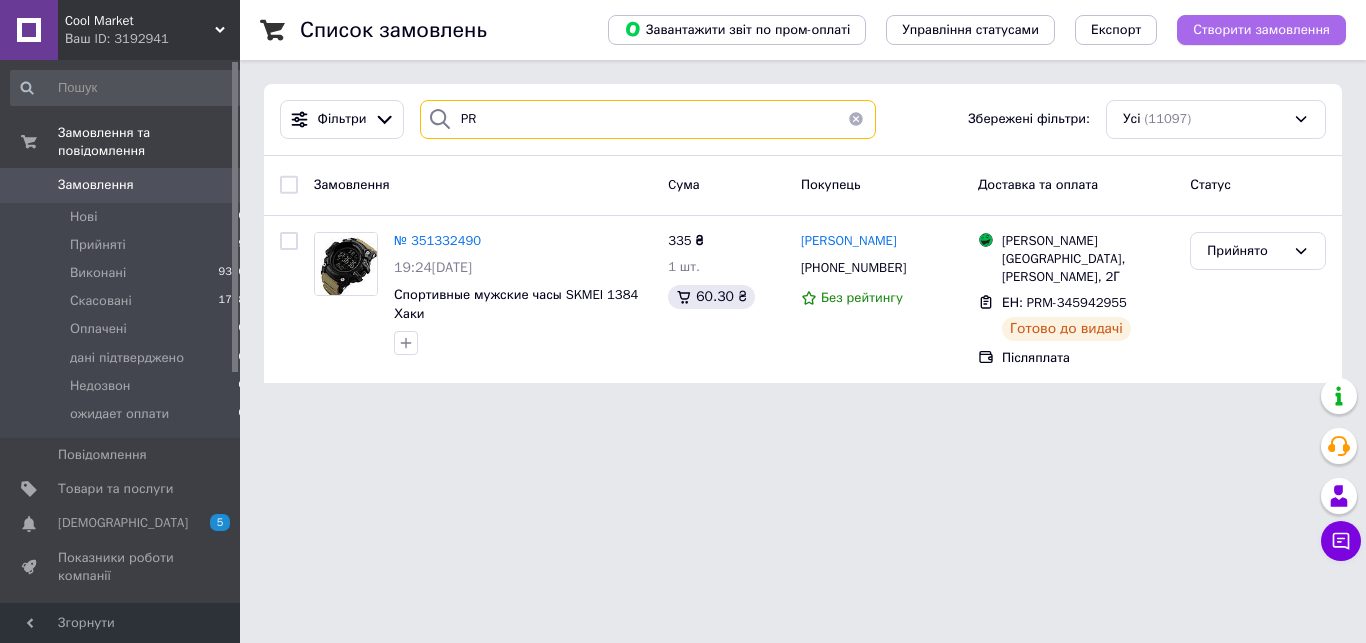 type on "P" 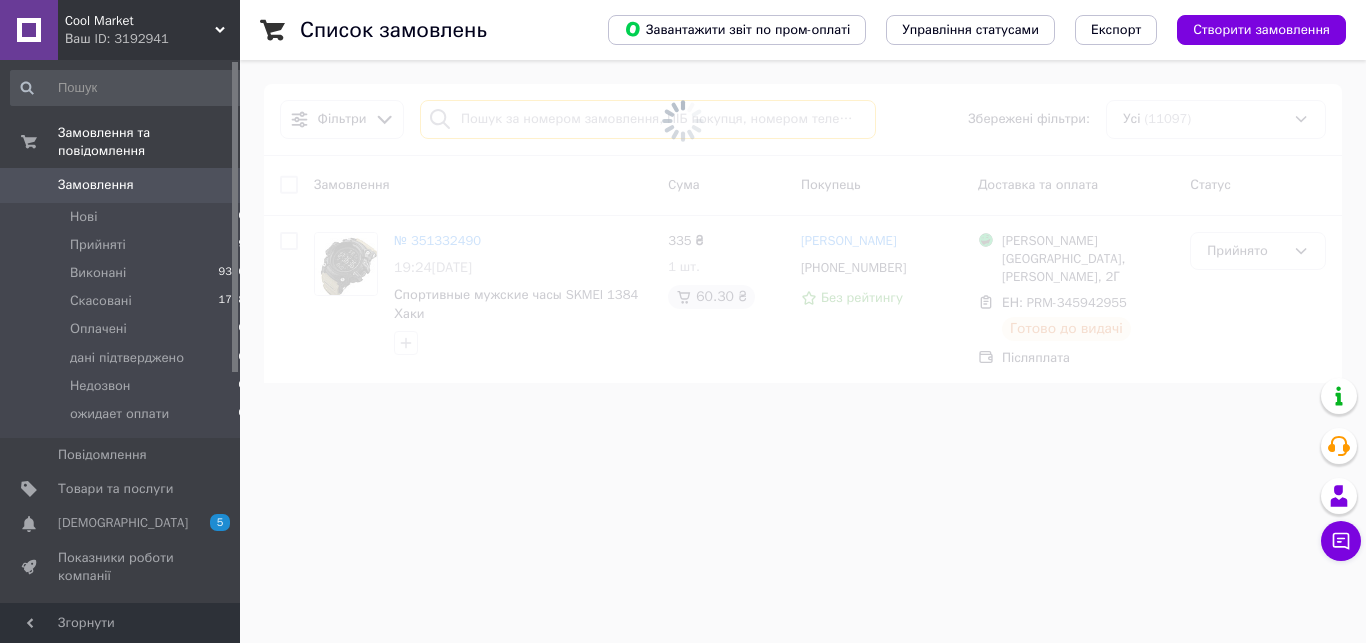type 